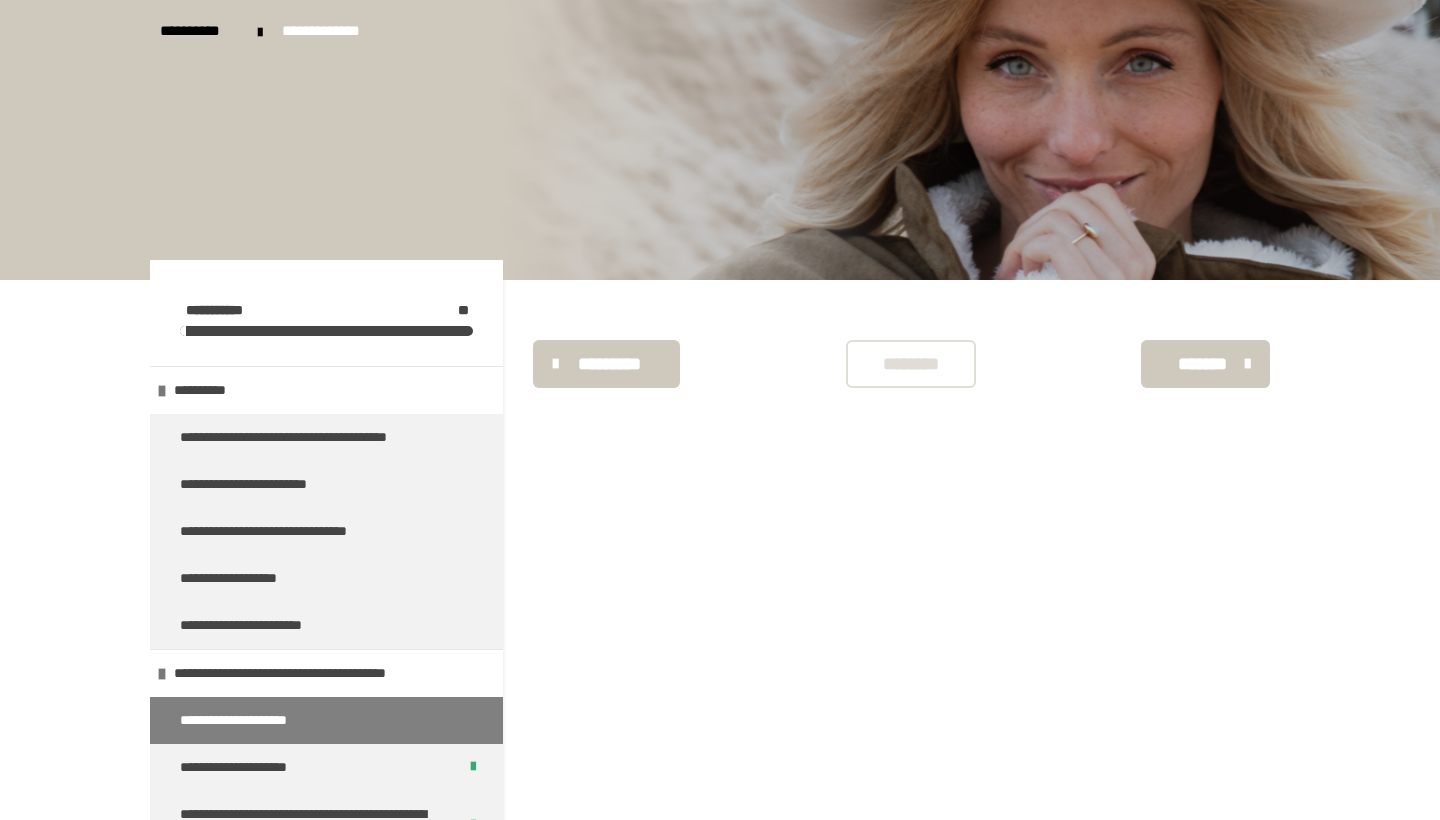 scroll, scrollTop: 0, scrollLeft: 0, axis: both 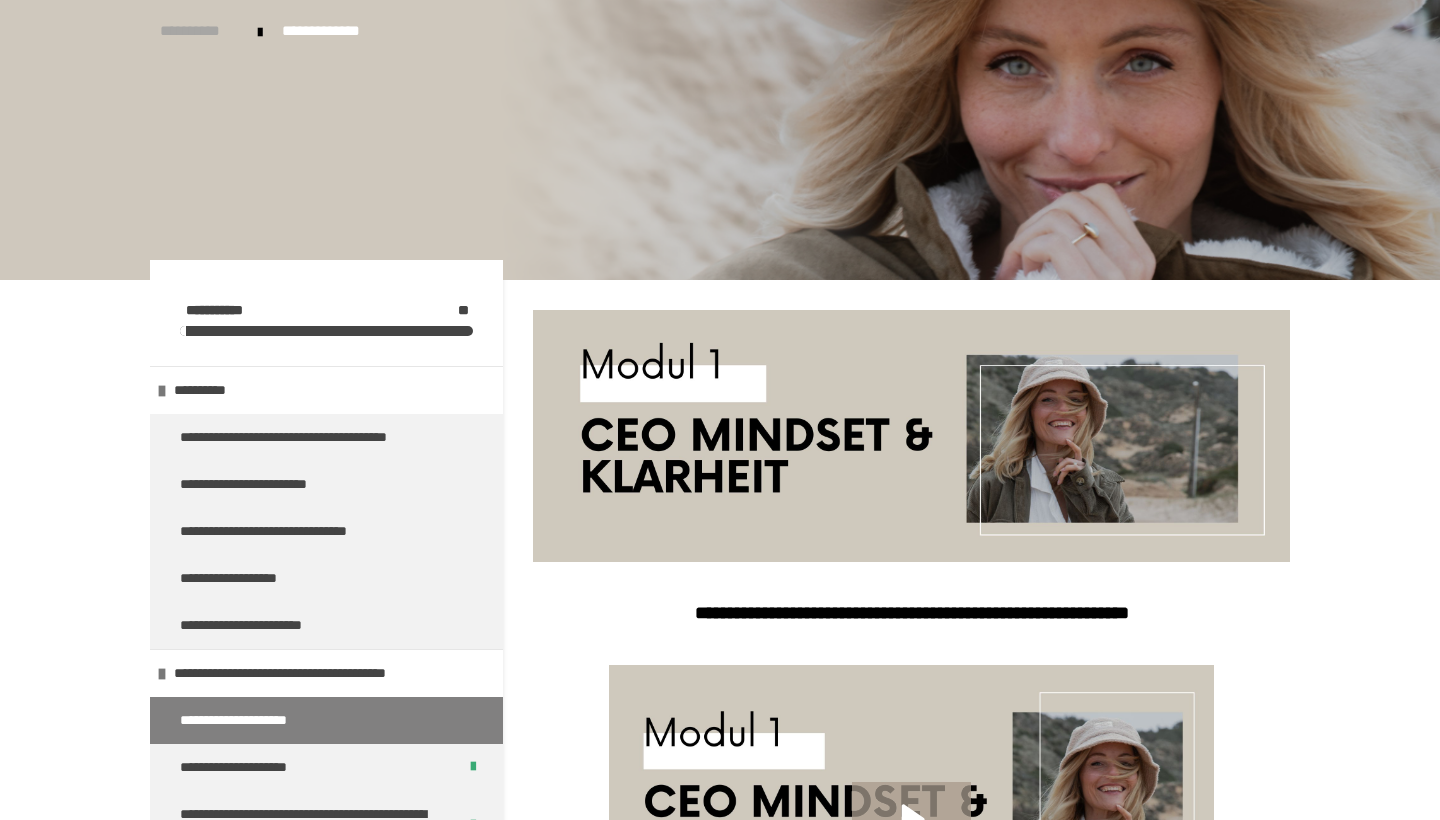 click on "**********" at bounding box center [199, 31] 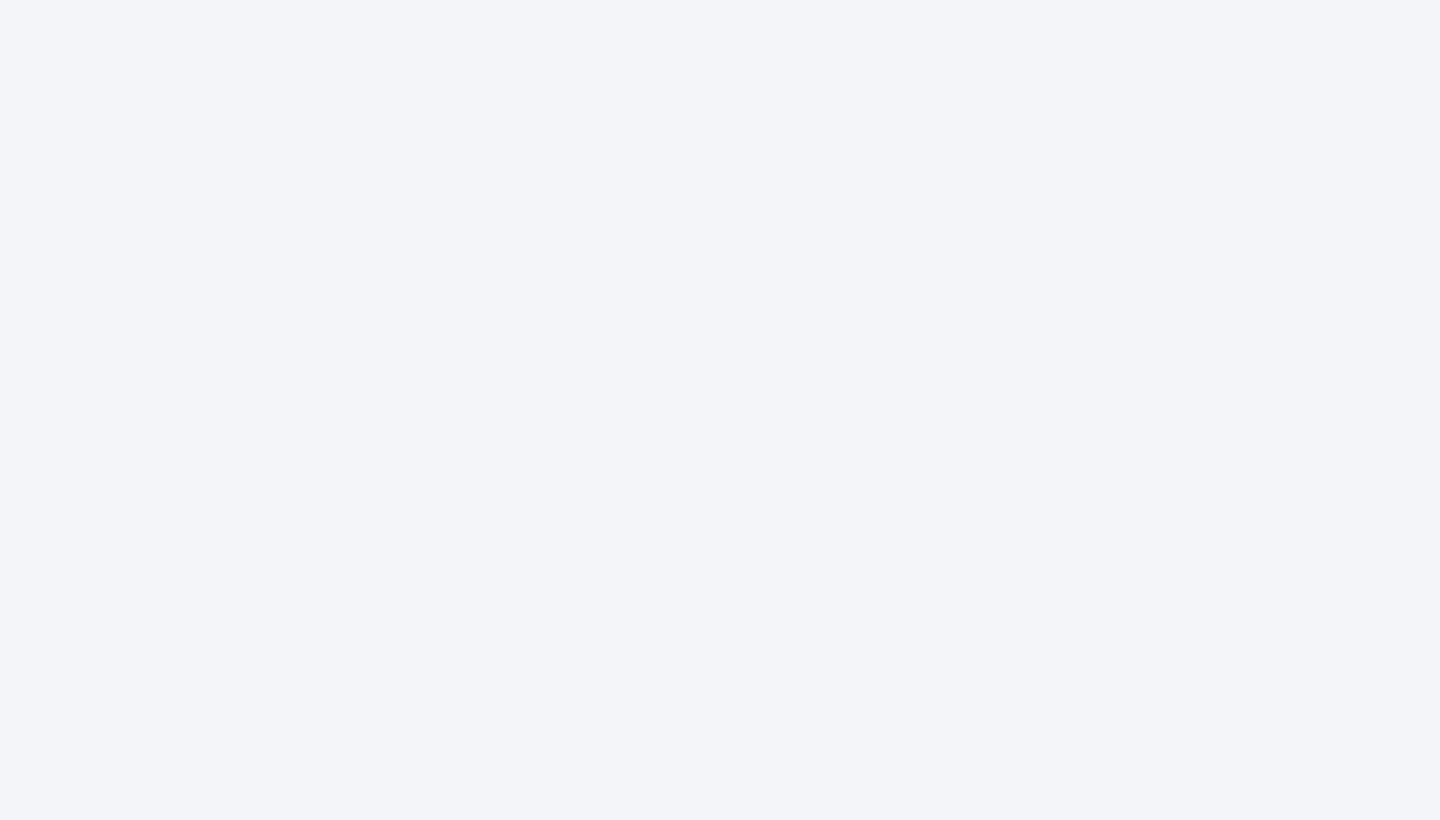 scroll, scrollTop: 0, scrollLeft: 0, axis: both 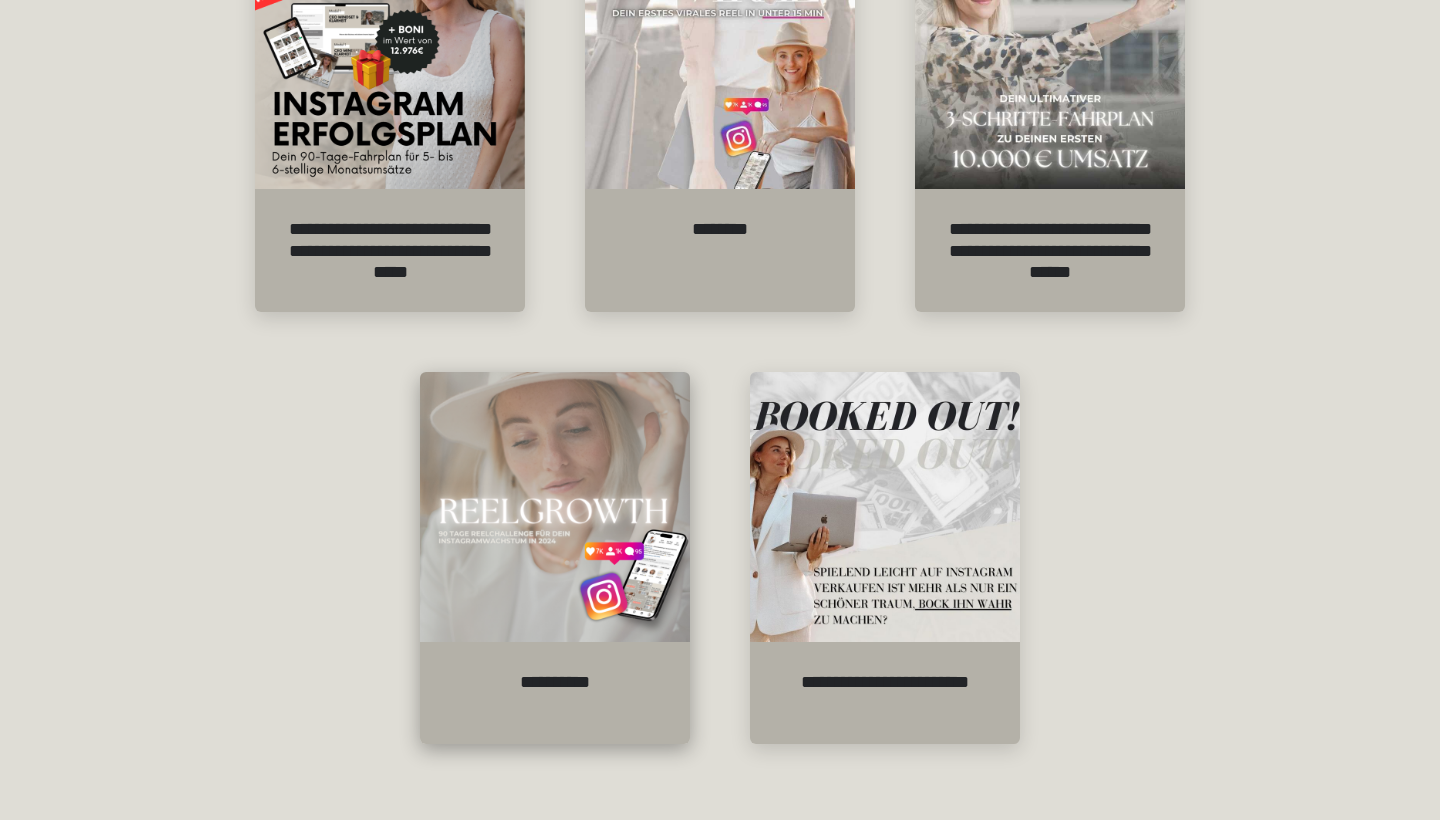 click at bounding box center (555, 507) 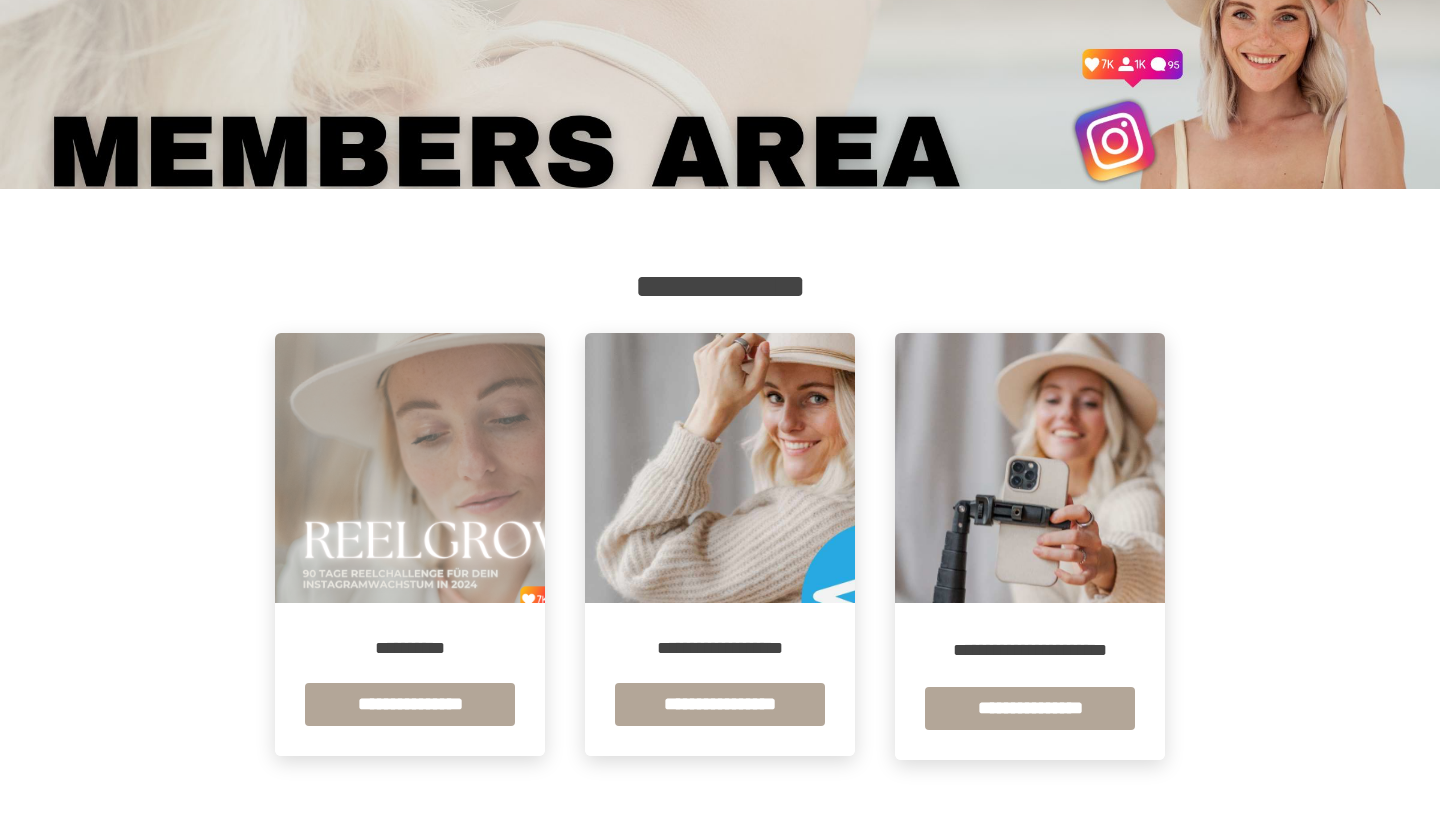 scroll, scrollTop: 91, scrollLeft: 0, axis: vertical 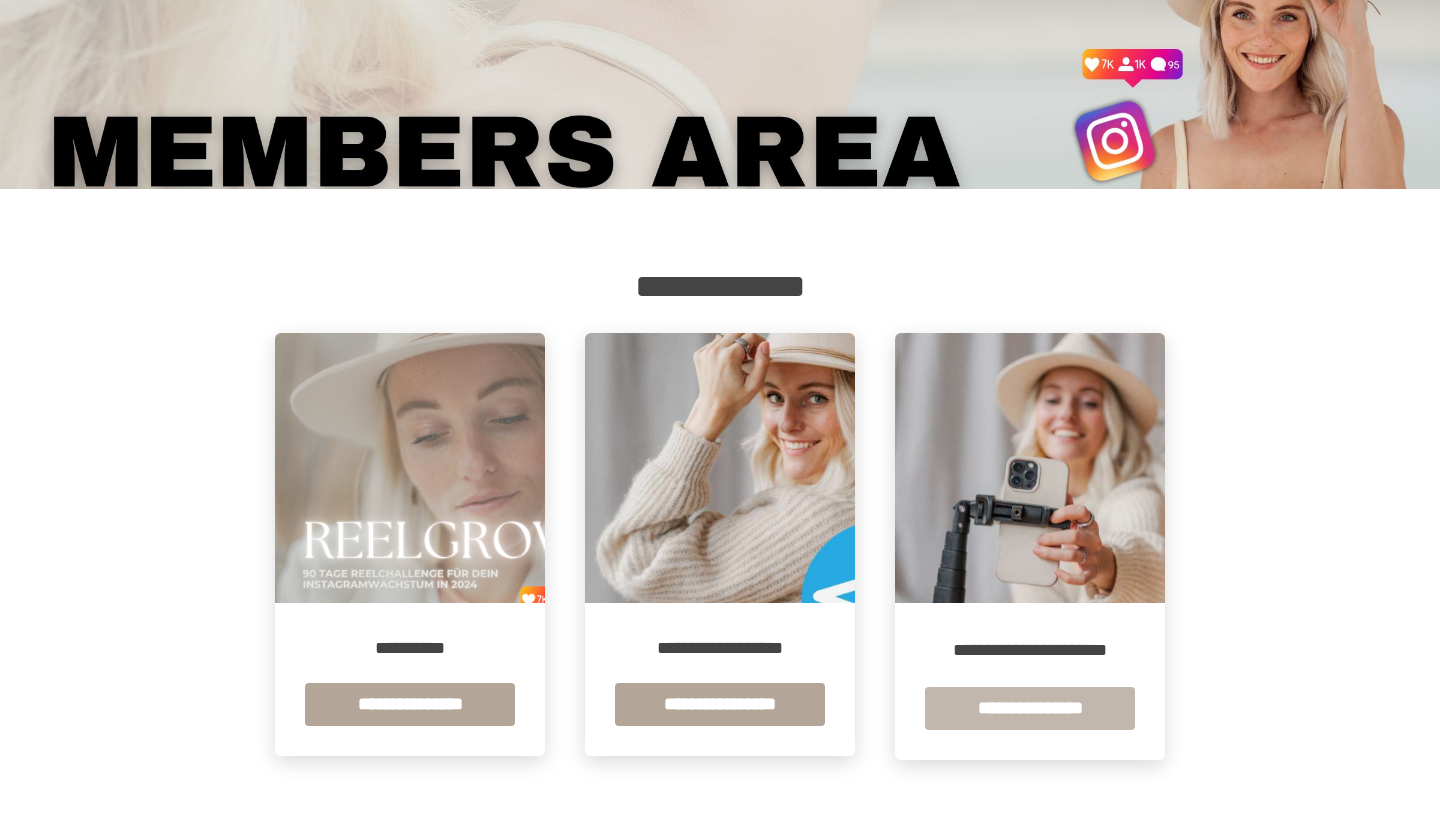 click on "**********" at bounding box center (1030, 708) 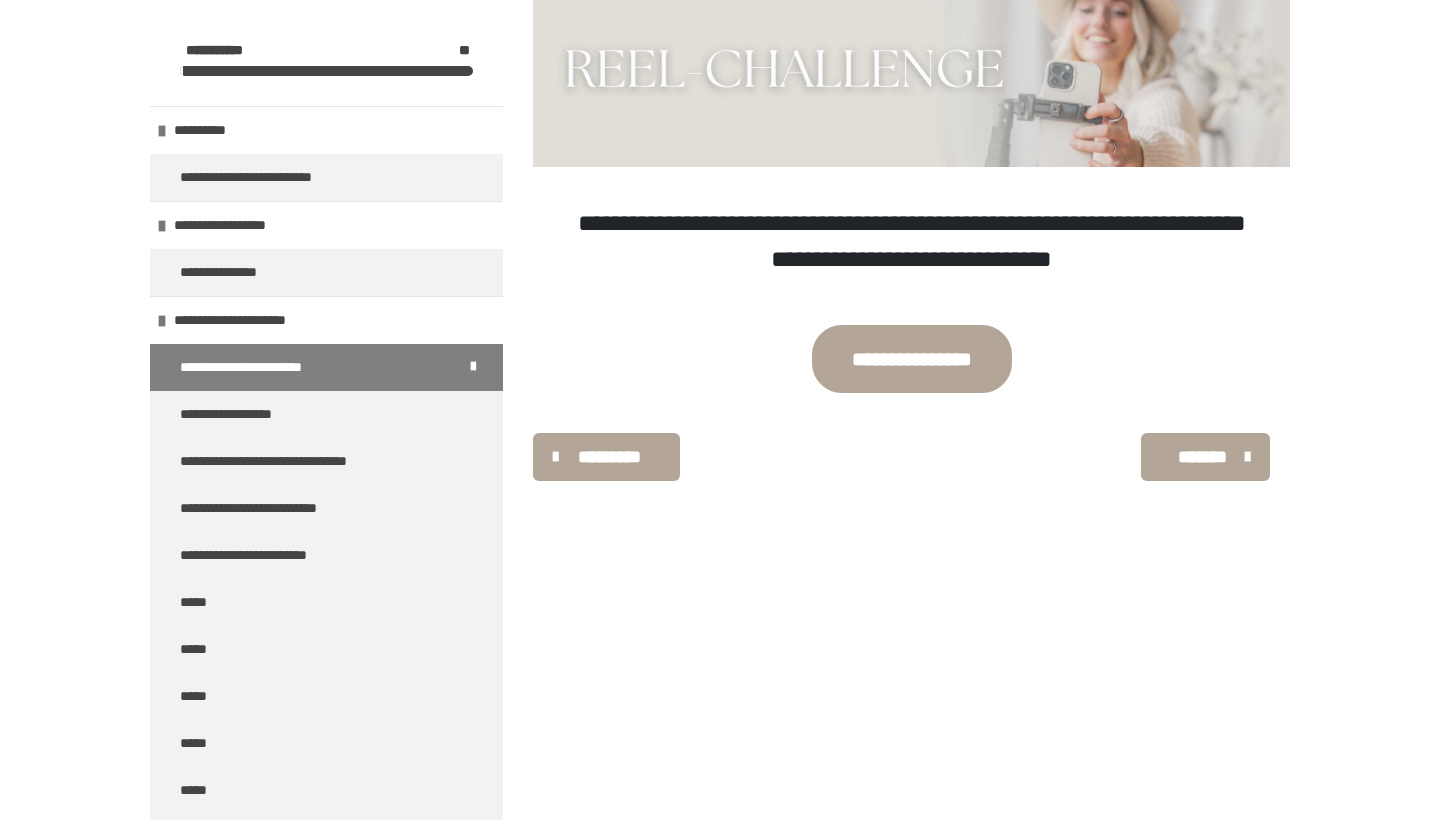 scroll, scrollTop: 340, scrollLeft: 0, axis: vertical 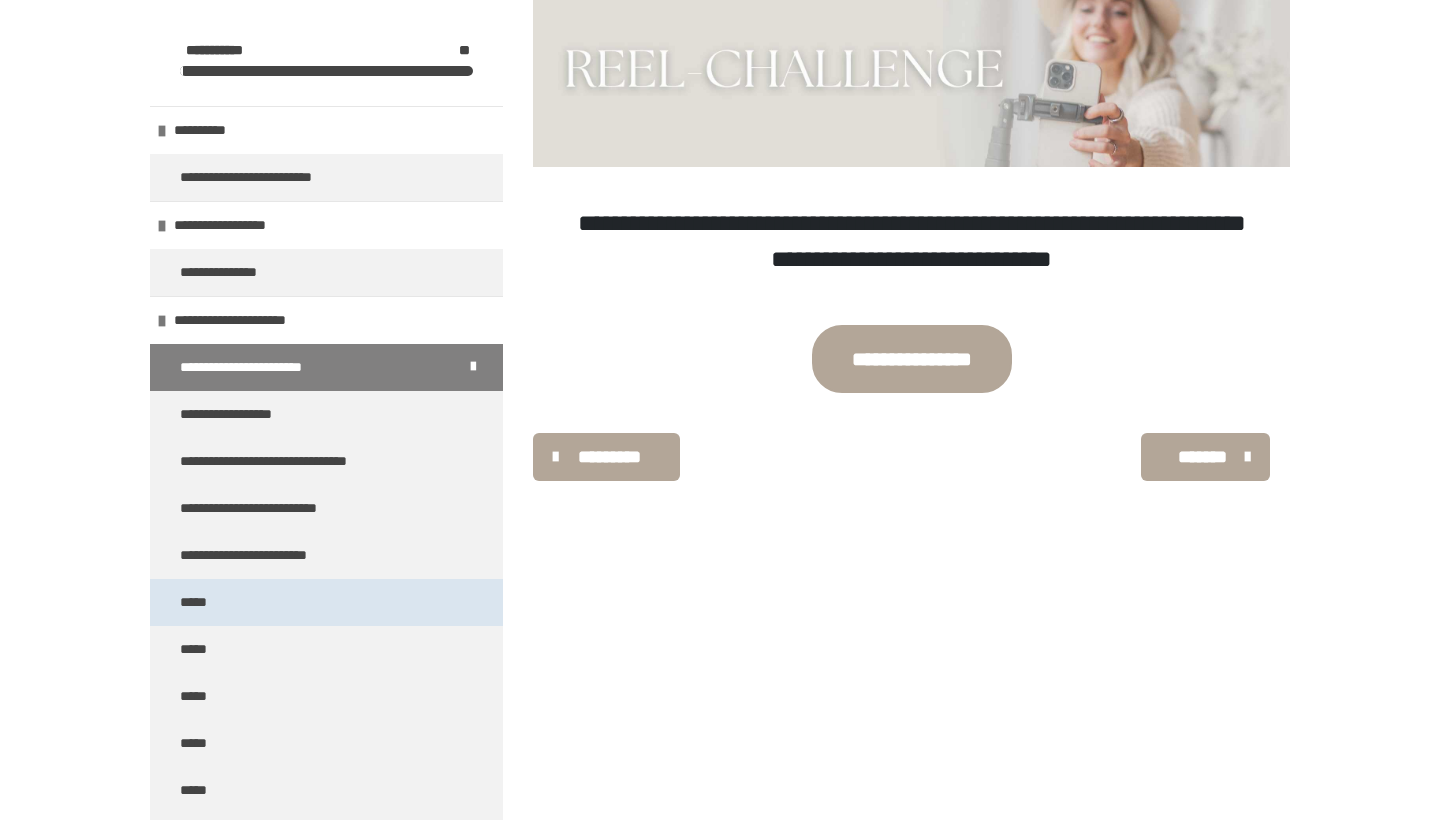 click on "*****" at bounding box center (197, 602) 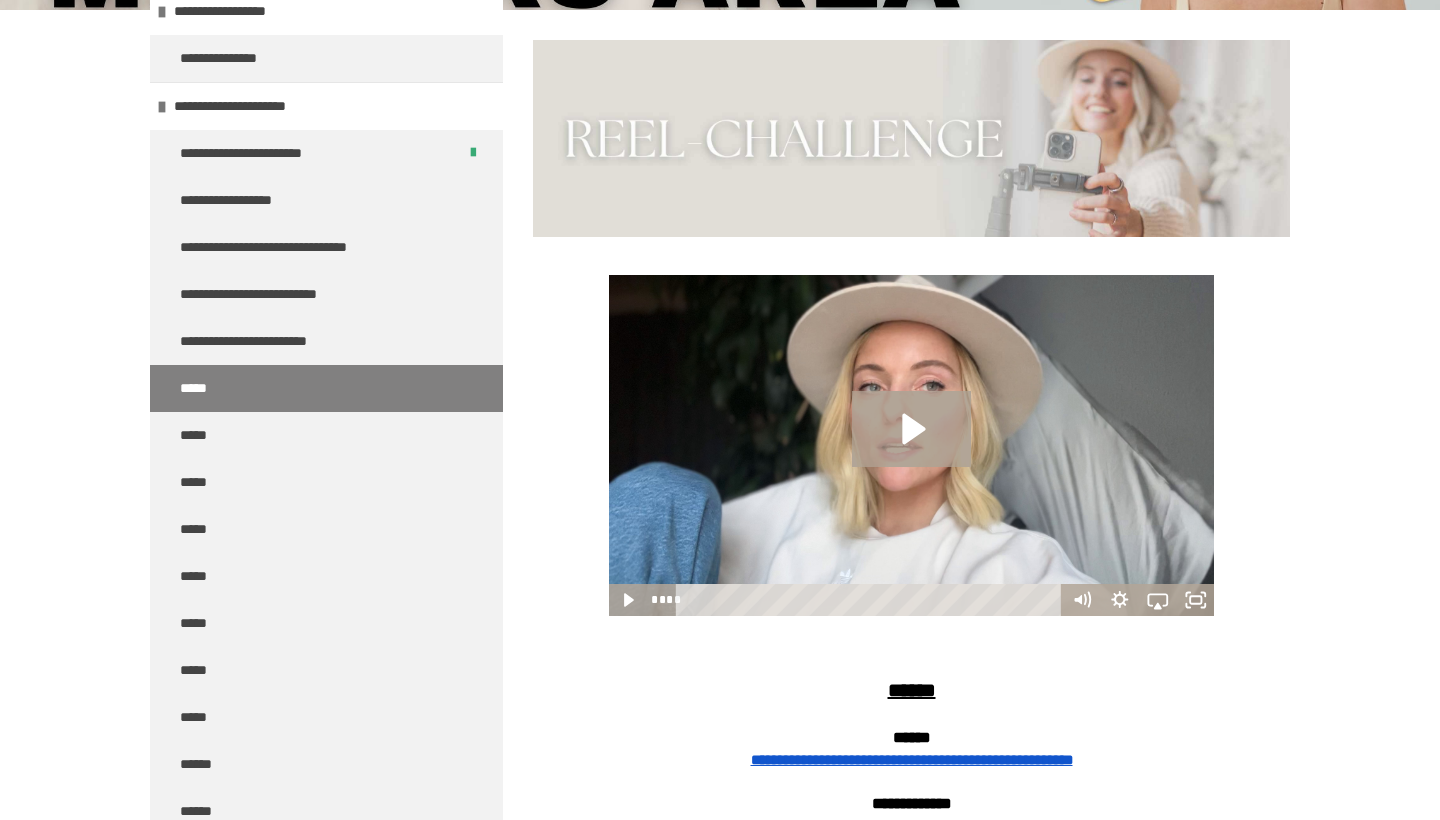 scroll, scrollTop: 238, scrollLeft: 0, axis: vertical 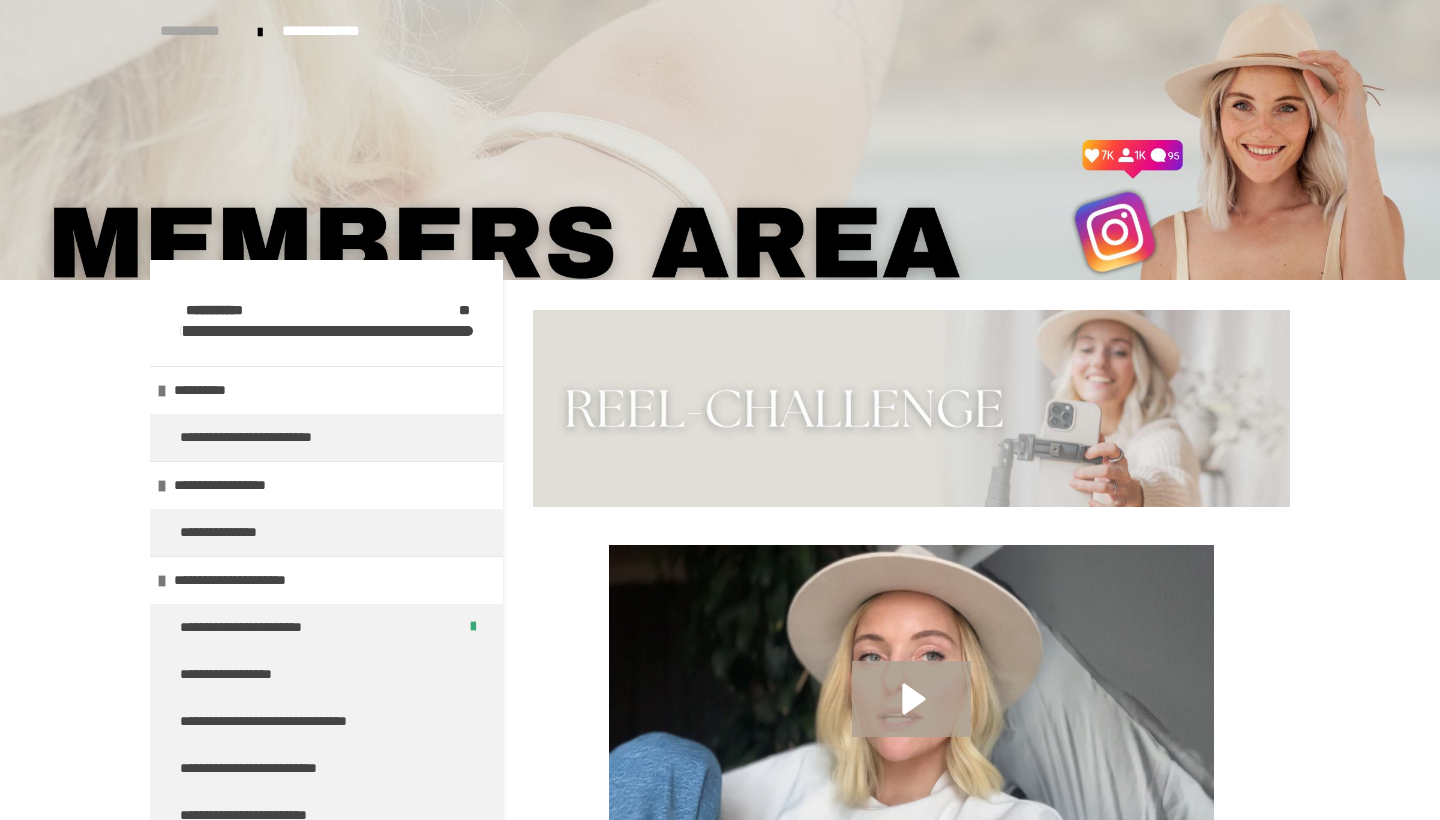 click on "**********" at bounding box center [199, 31] 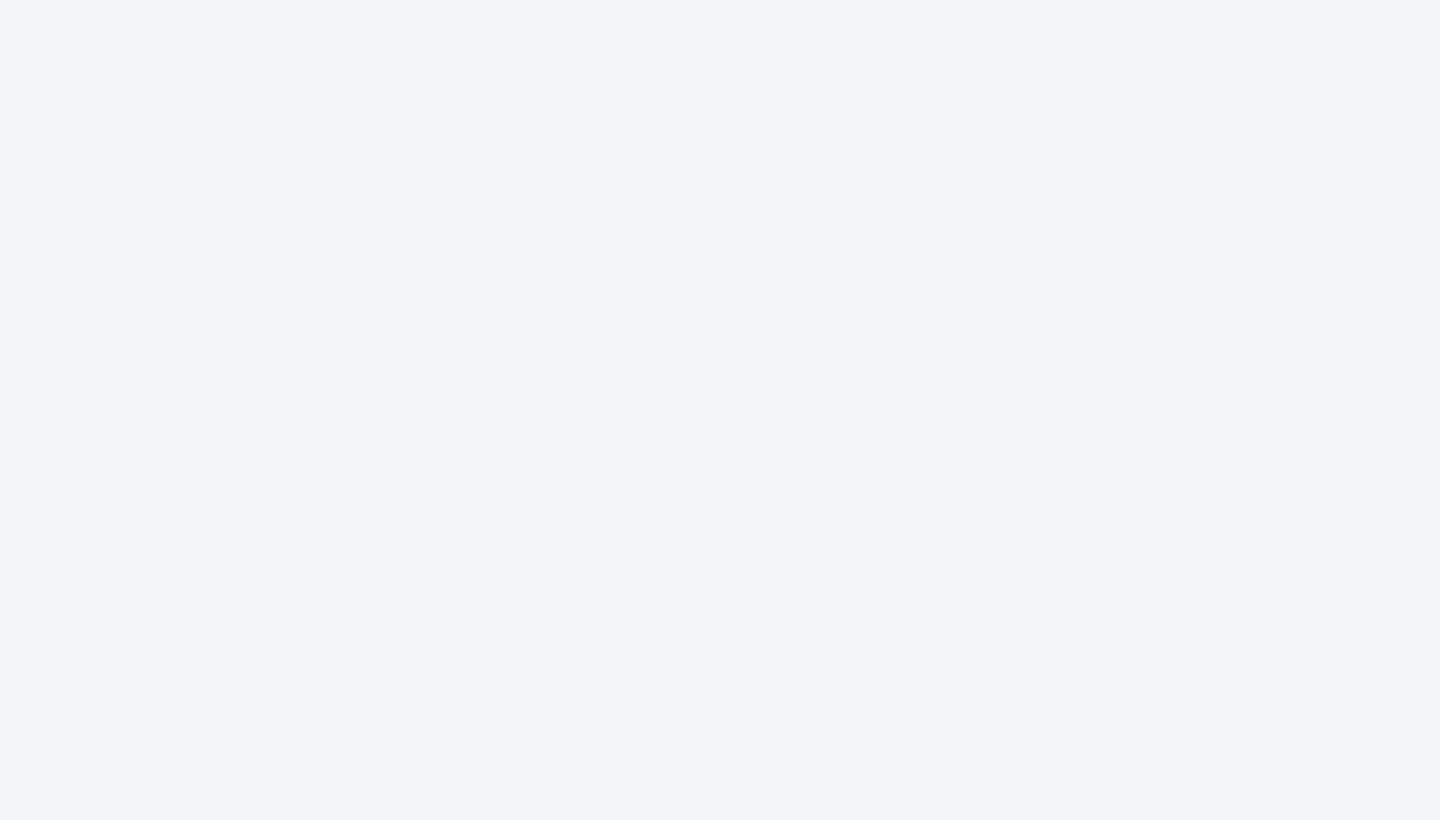 scroll, scrollTop: 0, scrollLeft: 0, axis: both 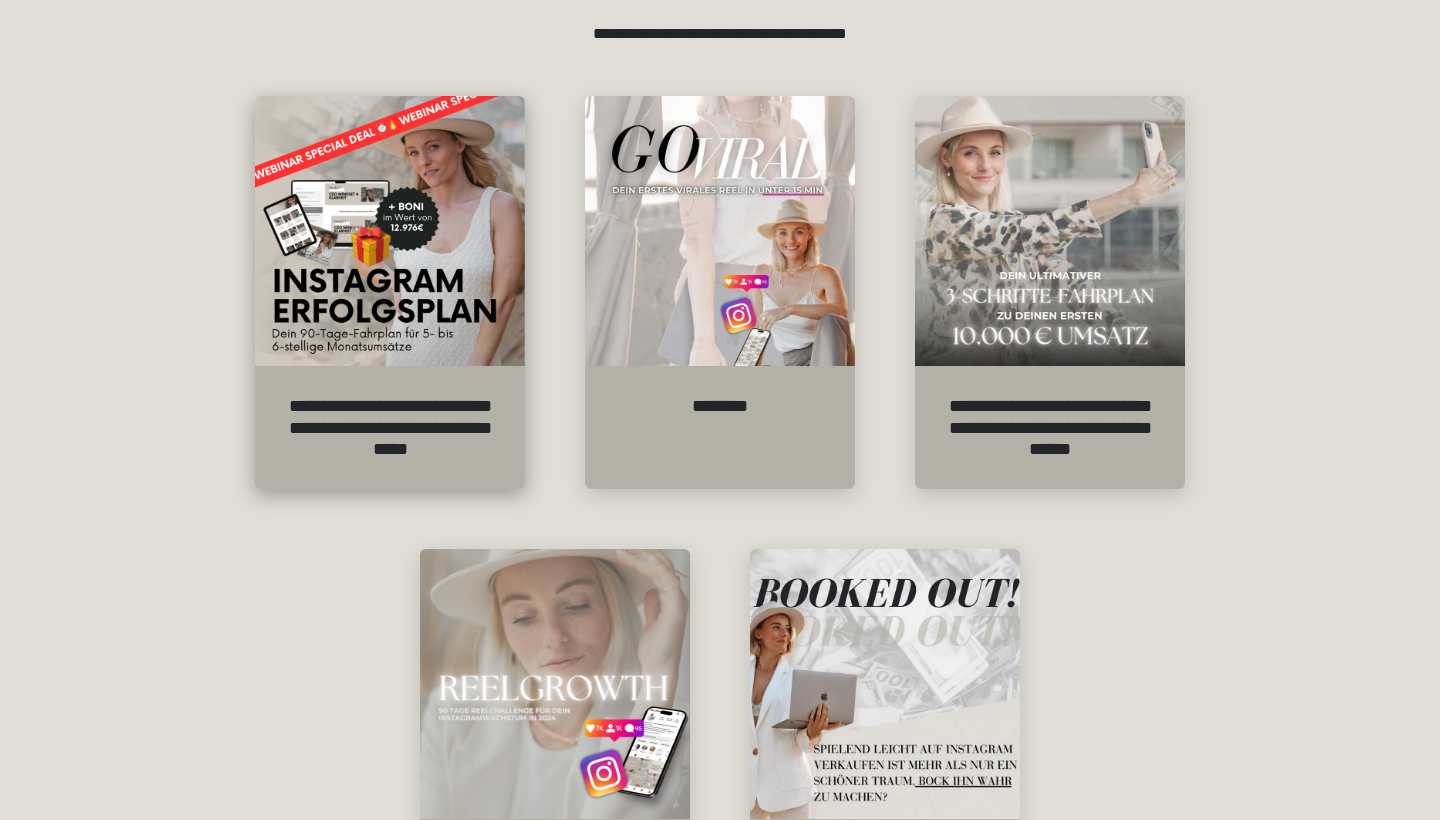 click at bounding box center [390, 231] 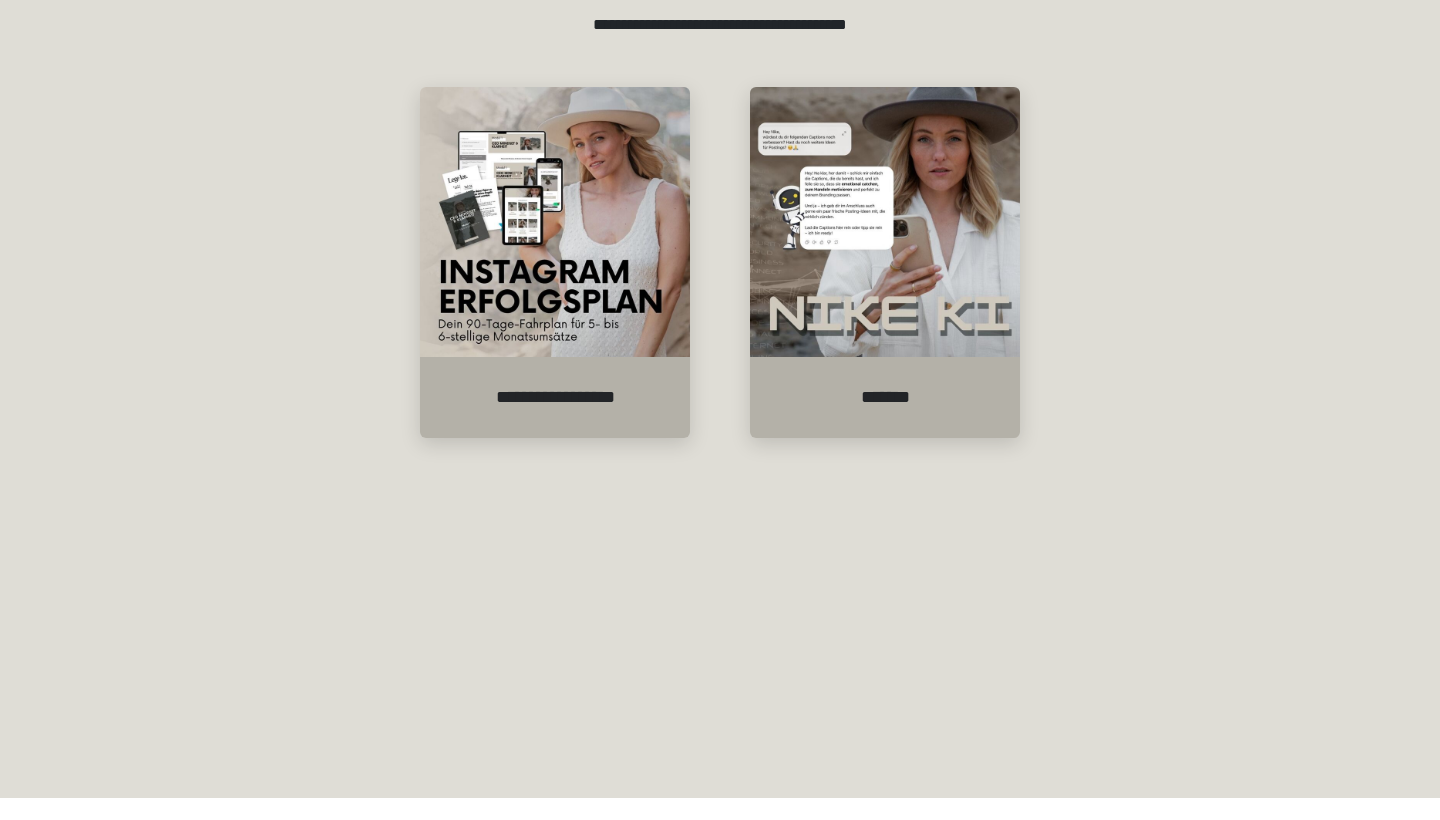 scroll, scrollTop: 462, scrollLeft: 0, axis: vertical 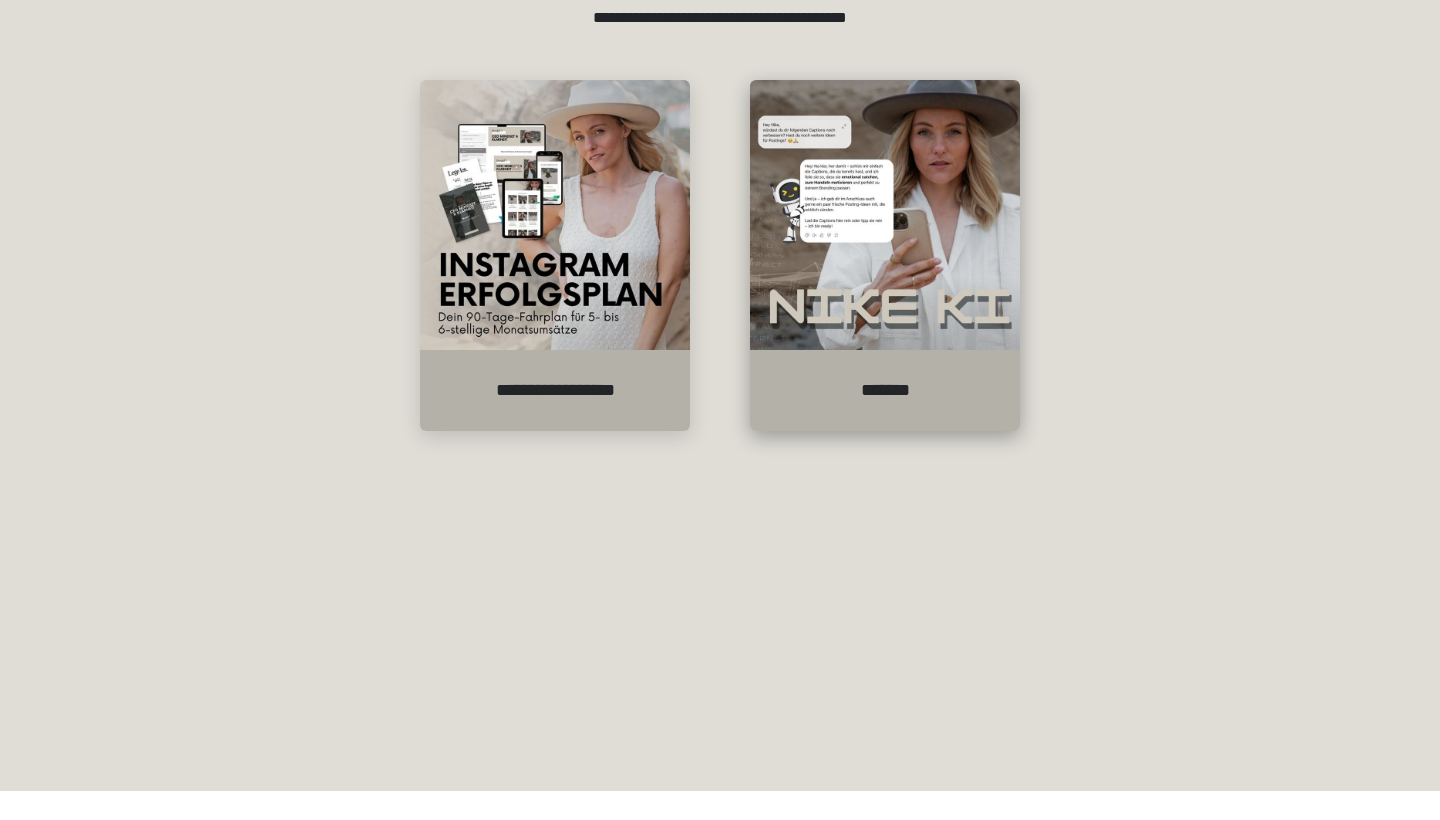 click at bounding box center (885, 215) 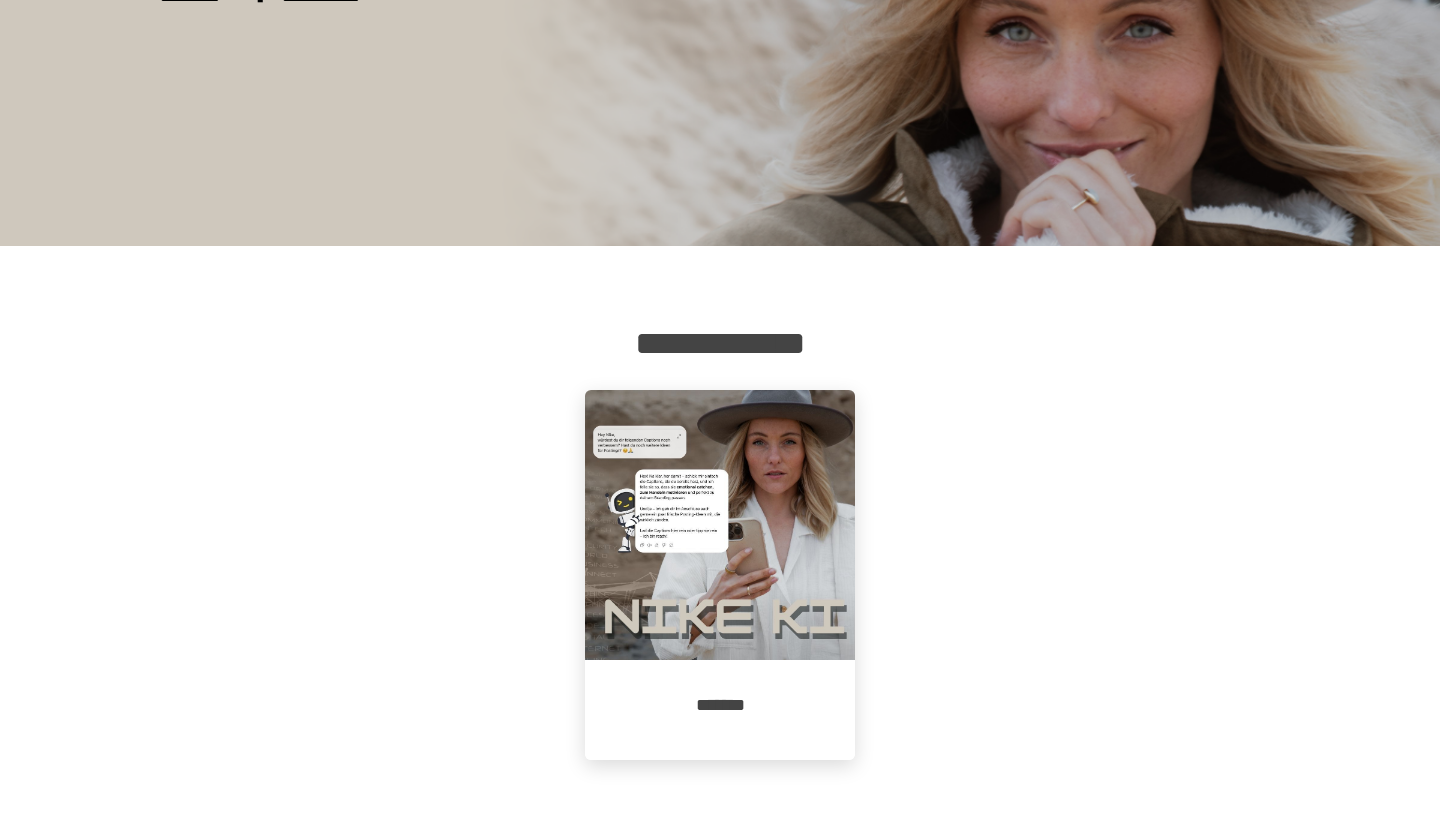 scroll, scrollTop: 34, scrollLeft: 0, axis: vertical 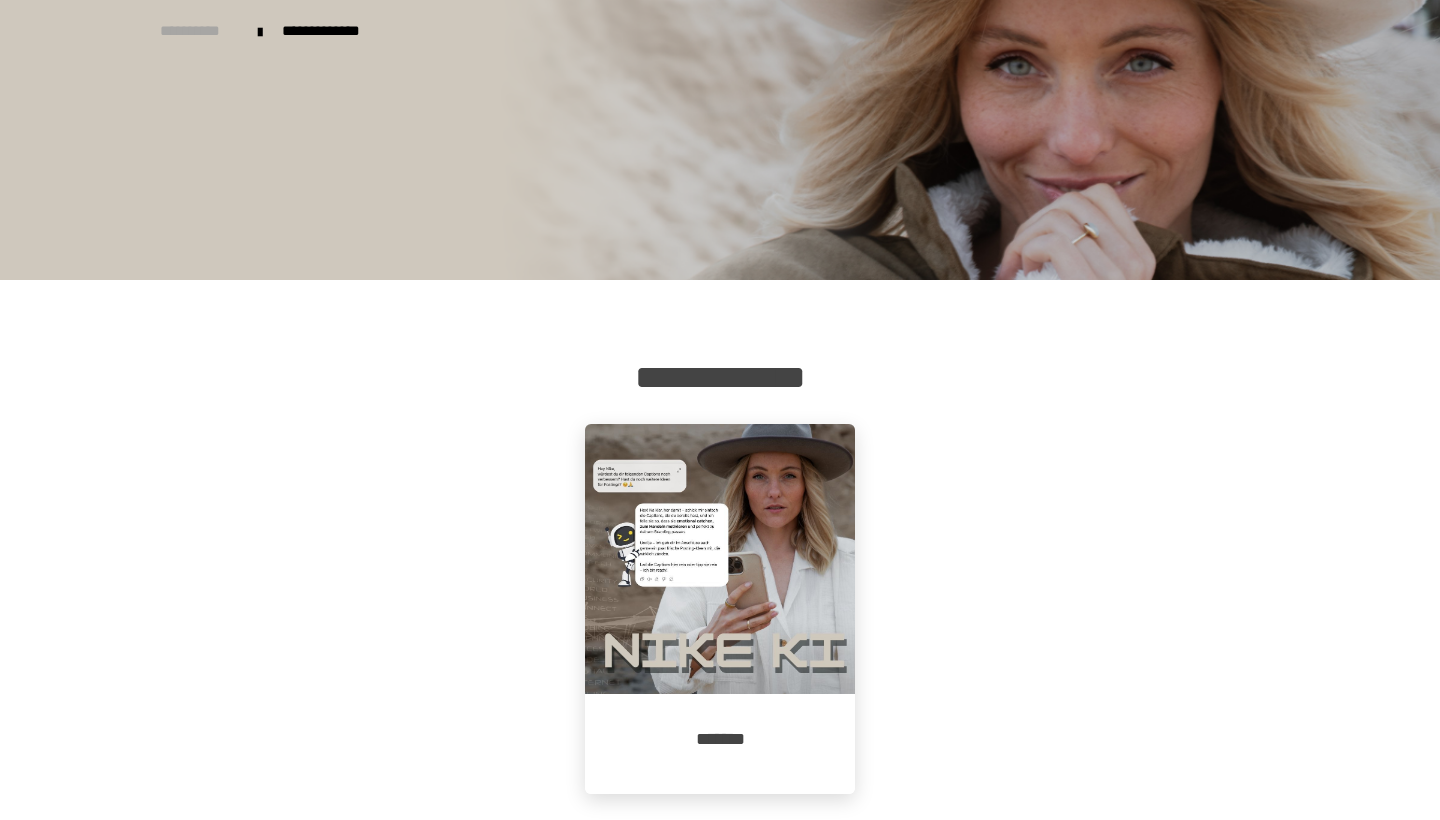 click on "**********" at bounding box center (199, 31) 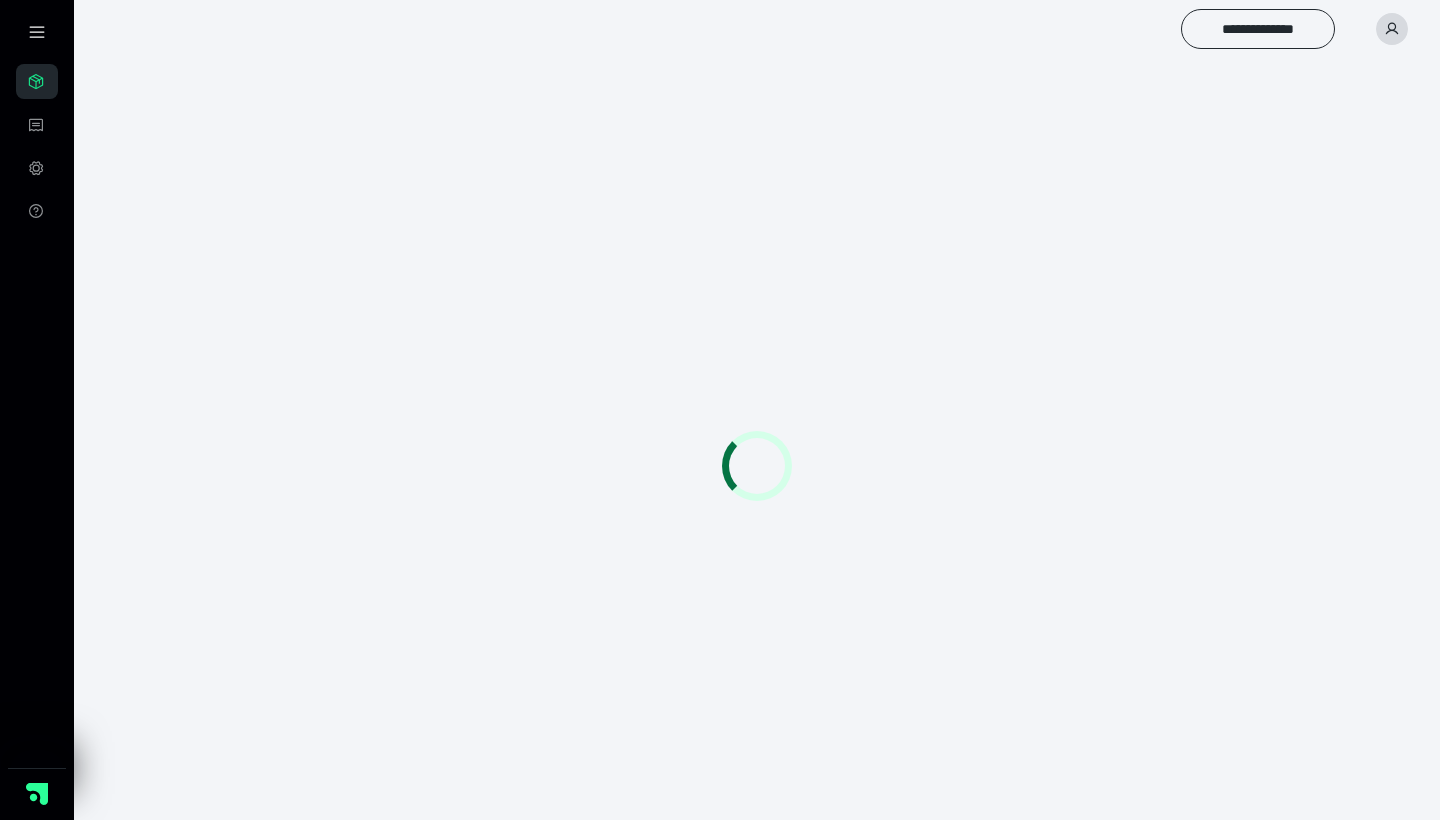 scroll, scrollTop: 0, scrollLeft: 0, axis: both 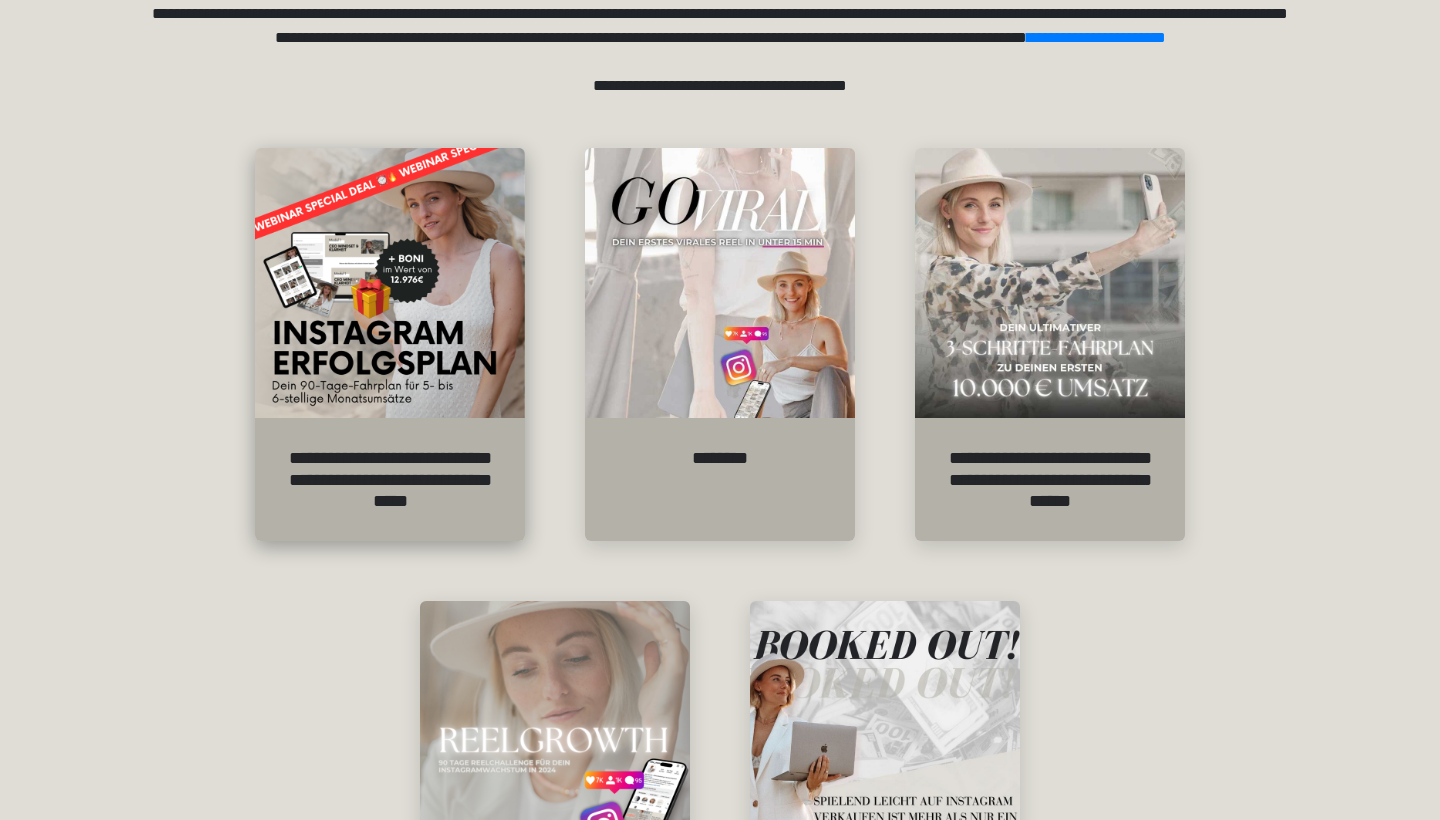 click at bounding box center [390, 283] 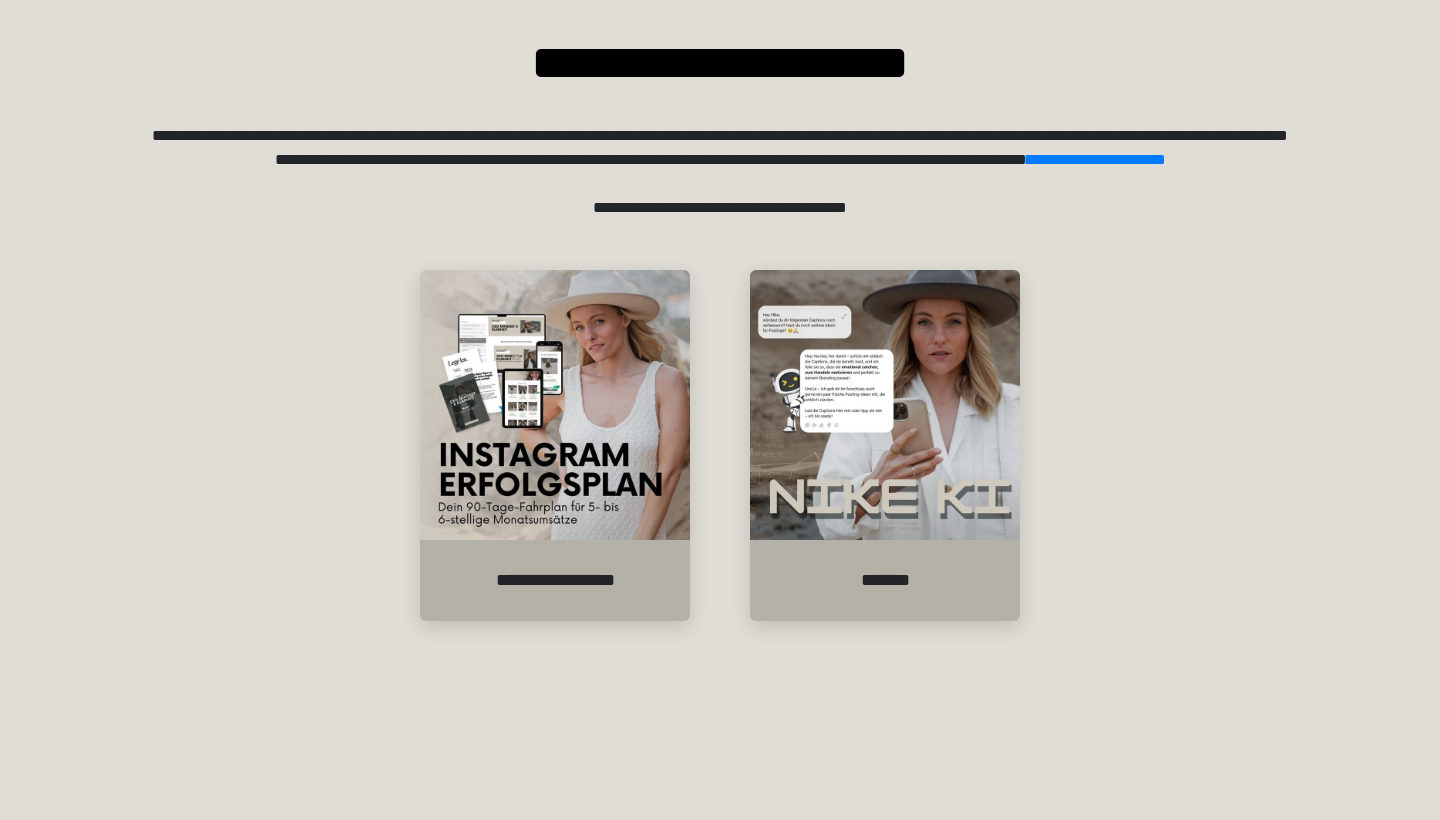 scroll, scrollTop: 281, scrollLeft: 0, axis: vertical 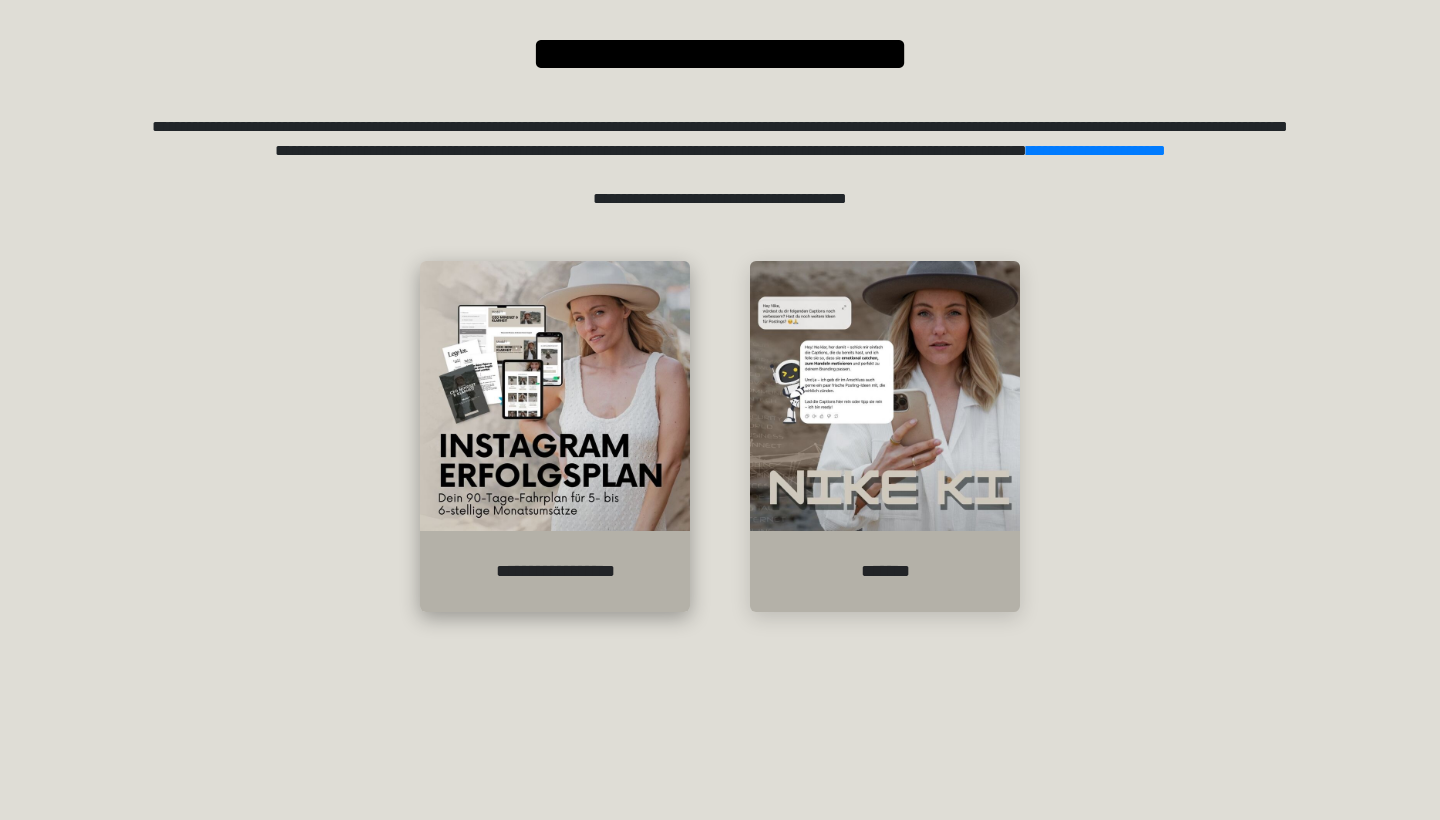 click at bounding box center (555, 396) 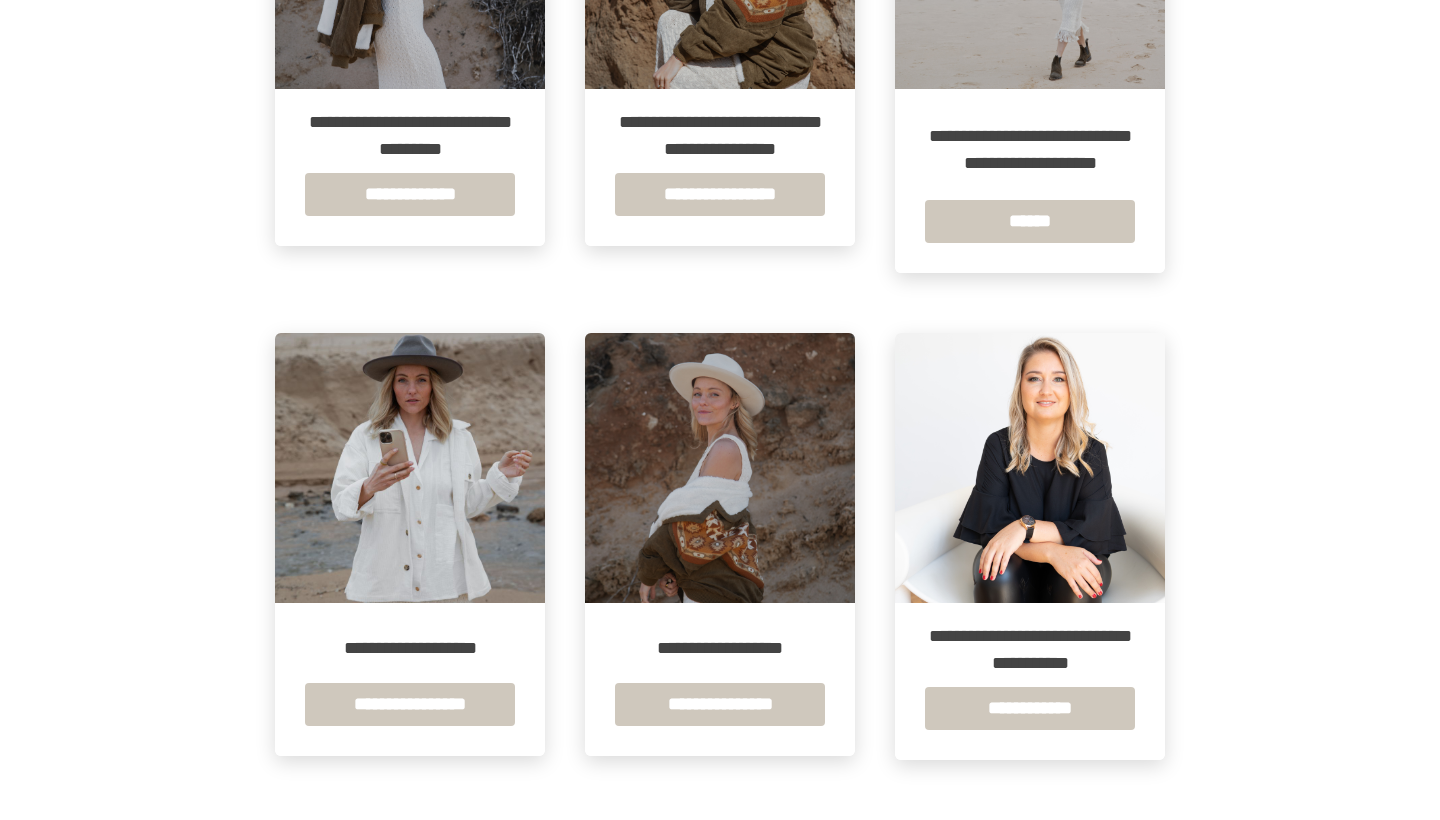 scroll, scrollTop: 2147, scrollLeft: 0, axis: vertical 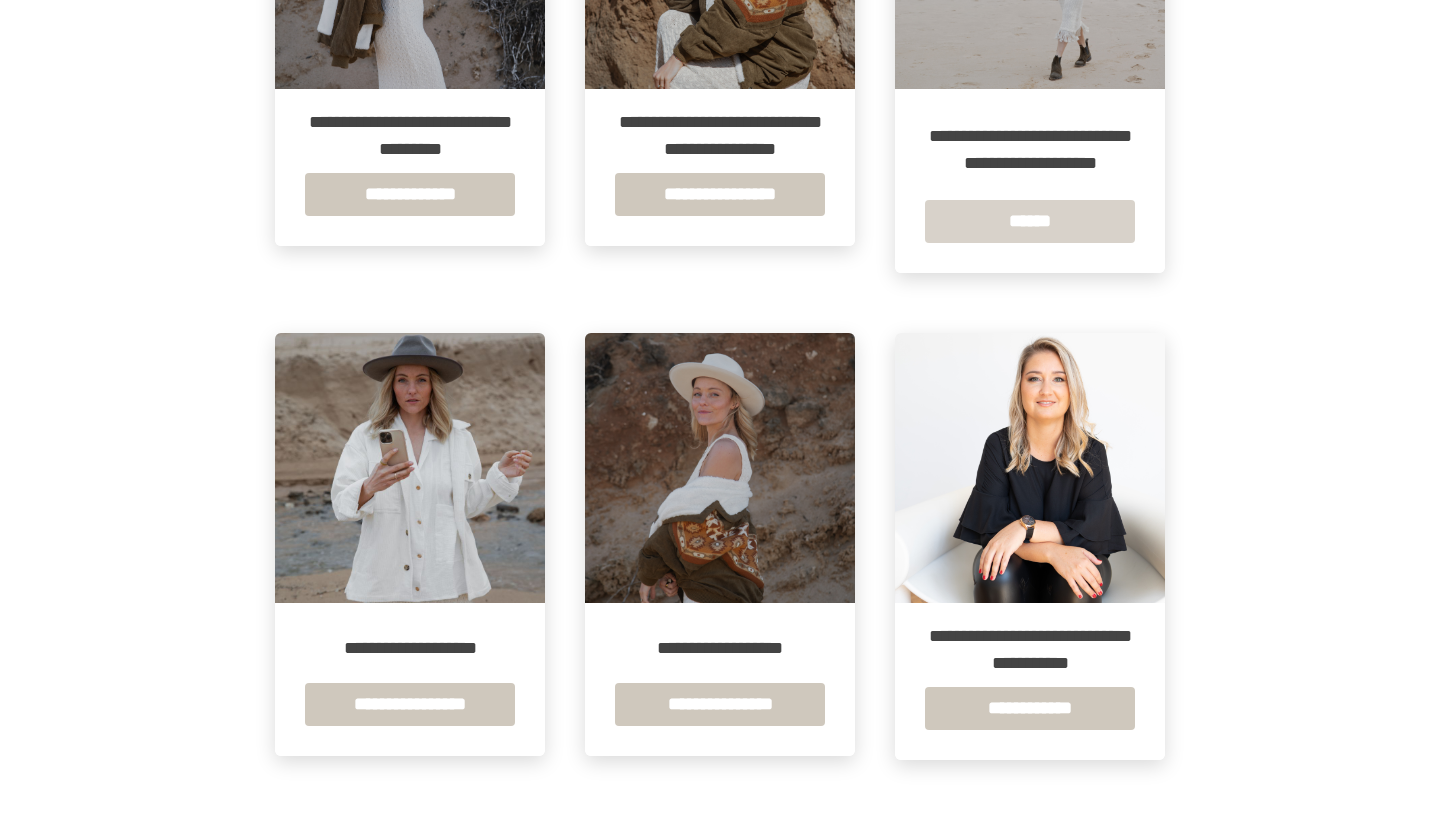 click on "******" at bounding box center [1030, 221] 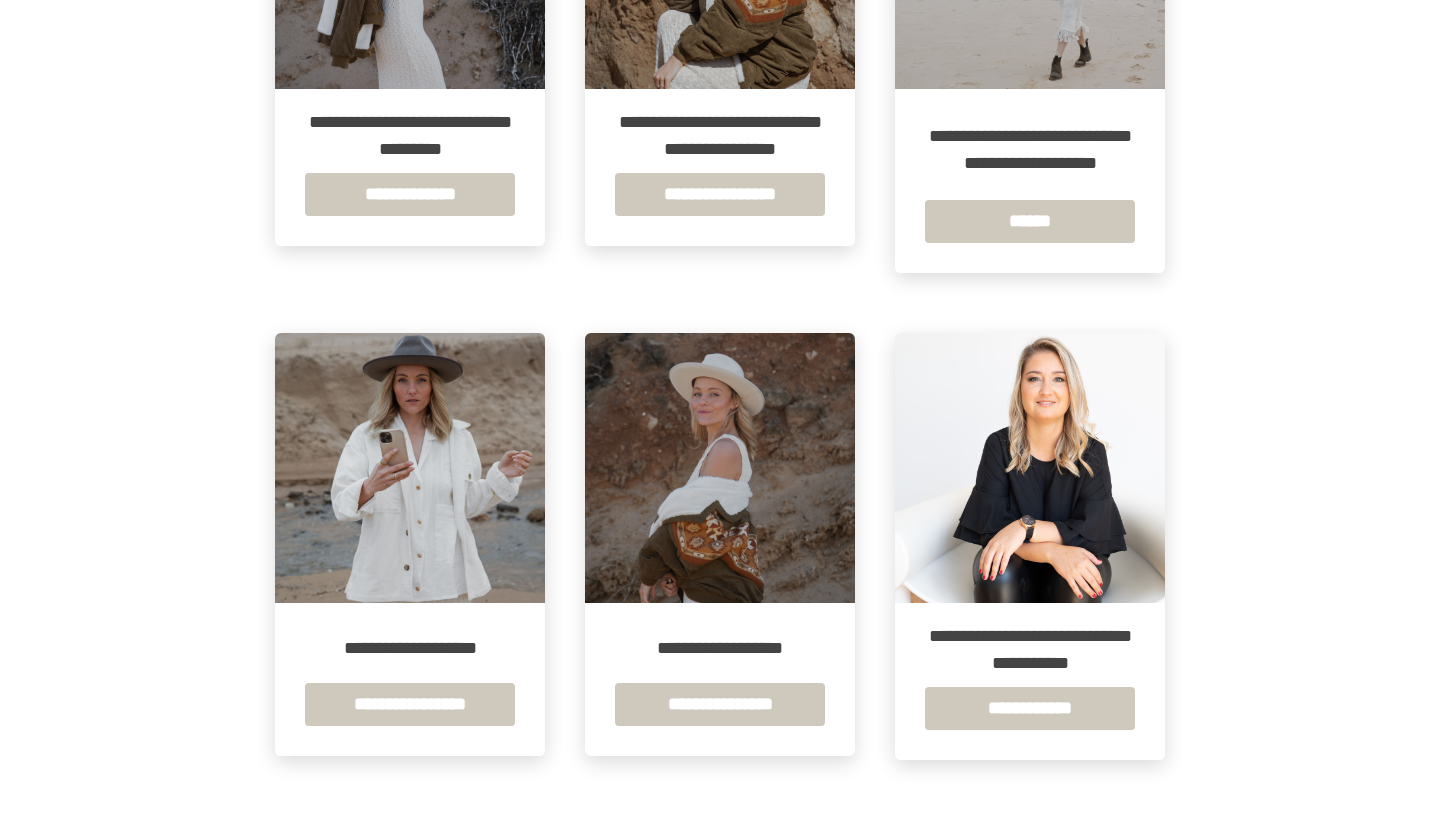 scroll, scrollTop: 0, scrollLeft: 0, axis: both 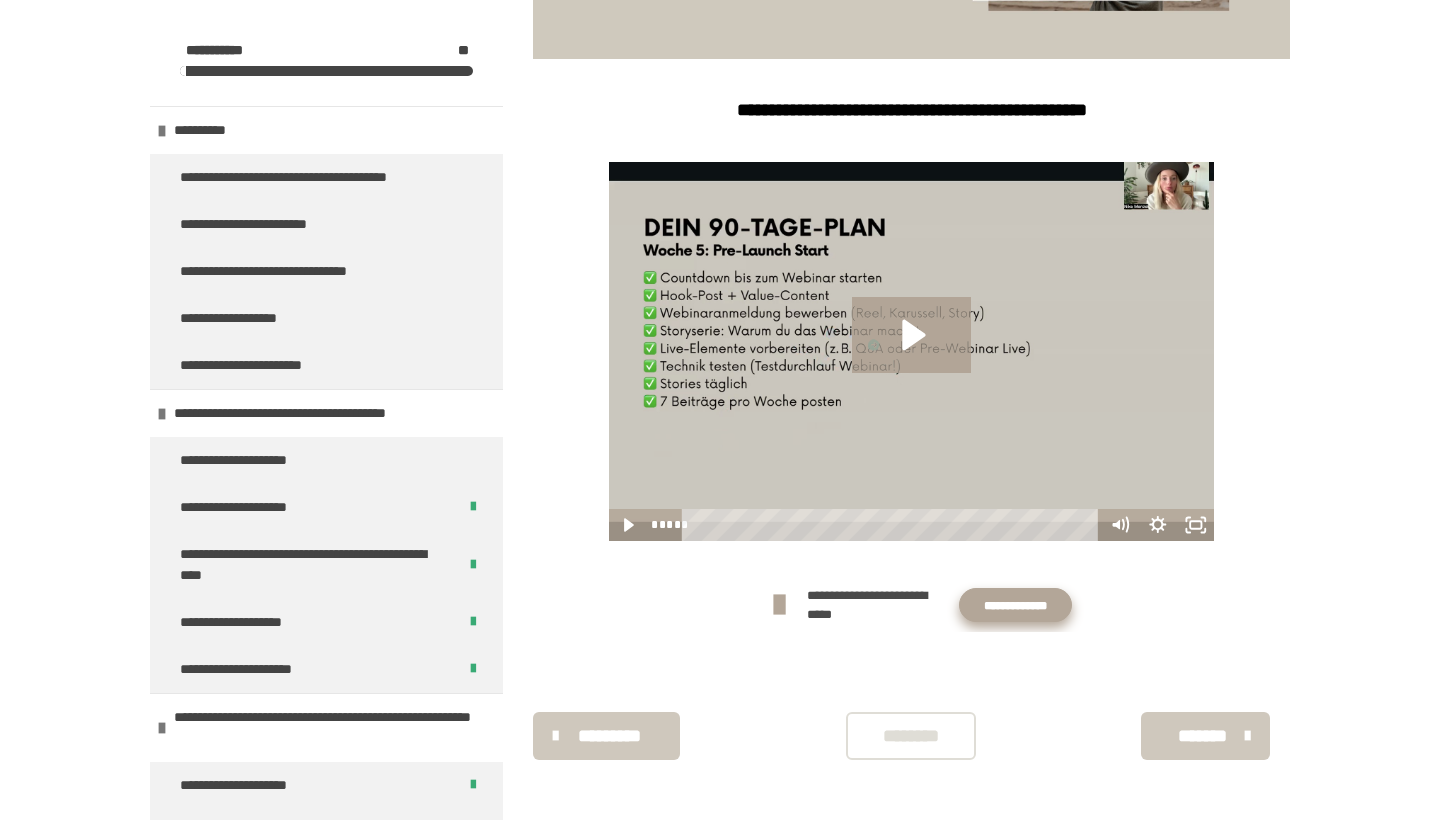 click on "**********" at bounding box center [1015, 605] 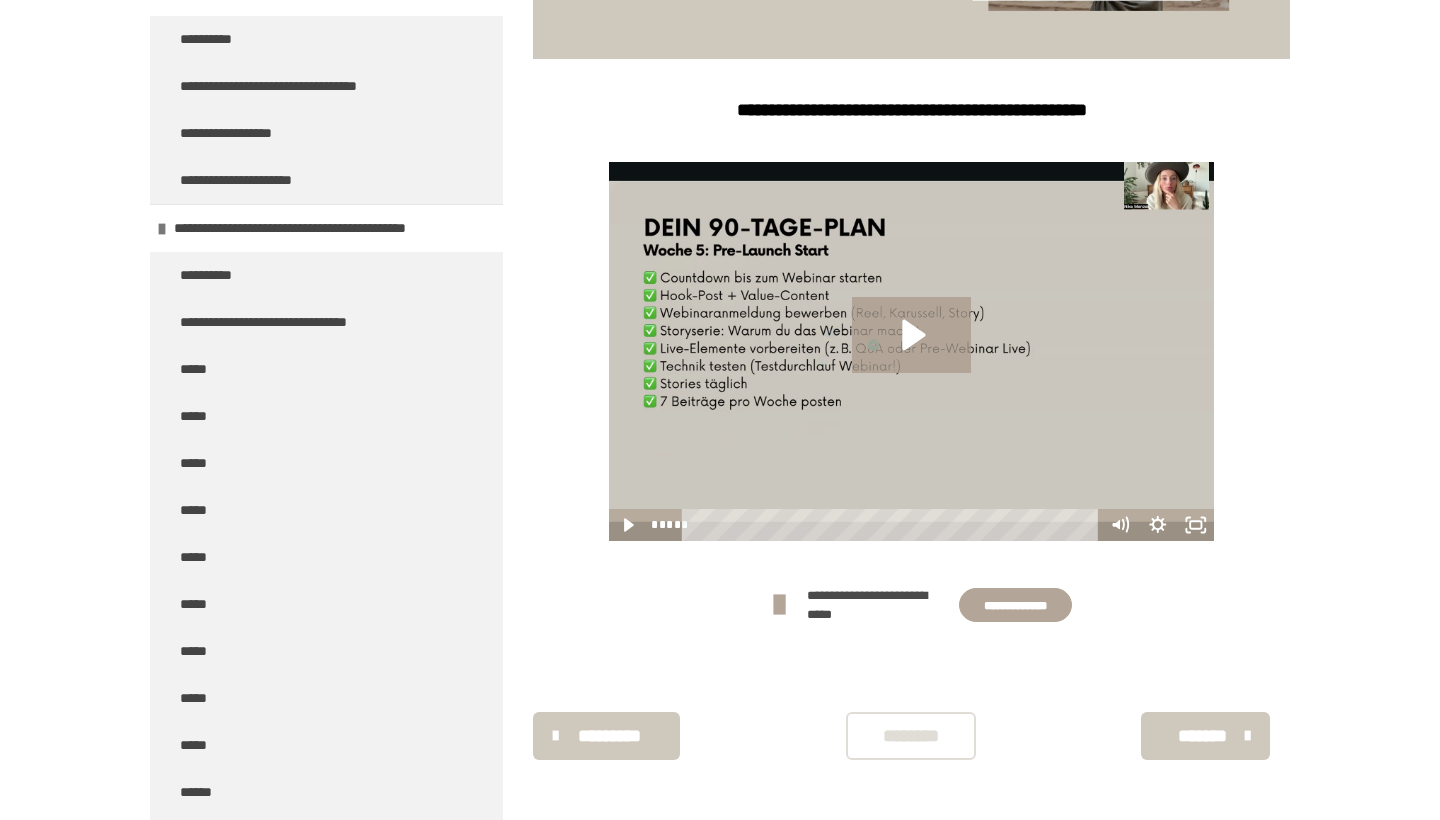scroll, scrollTop: 4324, scrollLeft: 0, axis: vertical 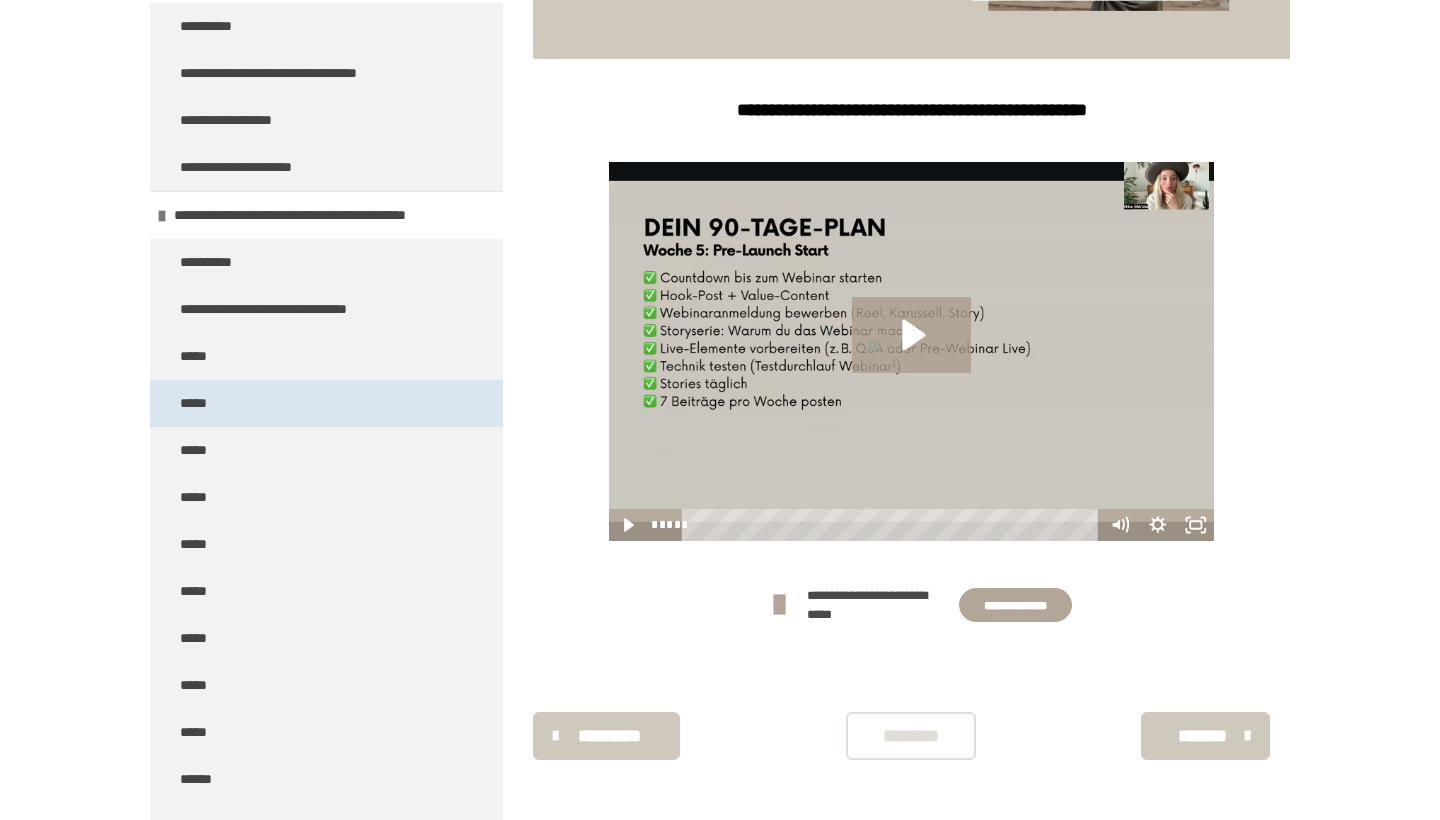 click on "*****" at bounding box center [197, 403] 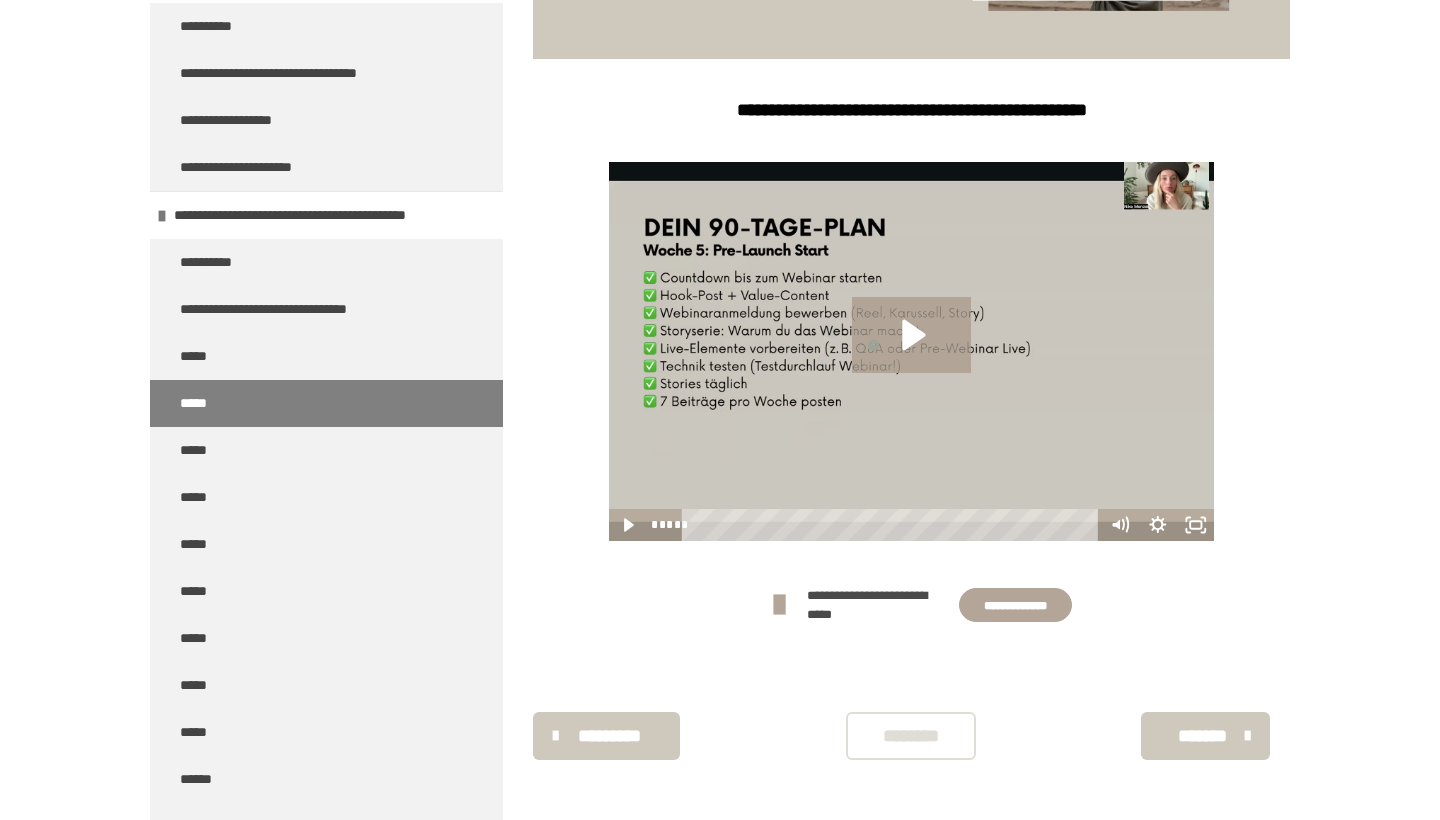 click on "*****" at bounding box center [326, 403] 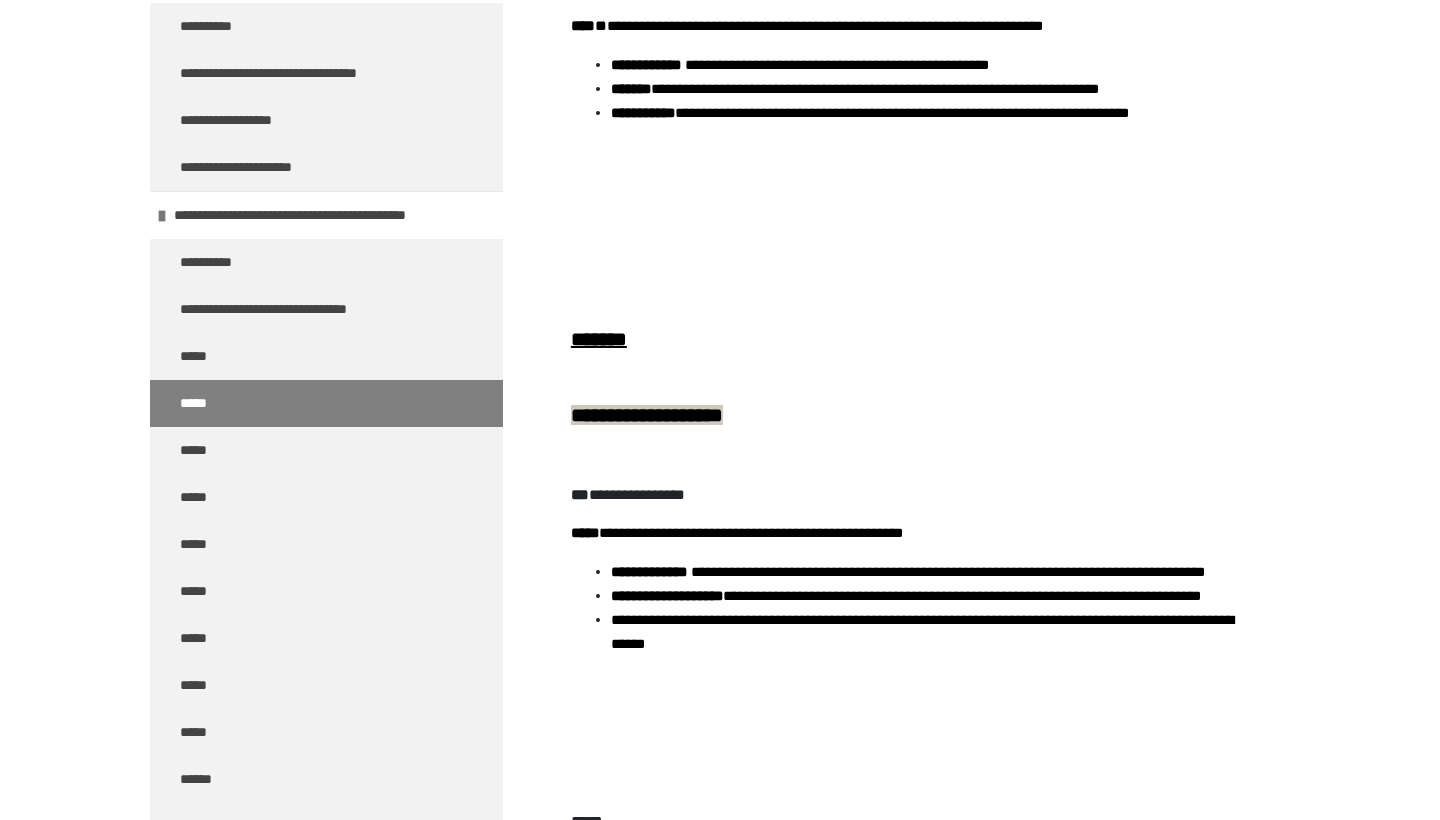 drag, startPoint x: 267, startPoint y: 406, endPoint x: 497, endPoint y: 385, distance: 230.95671 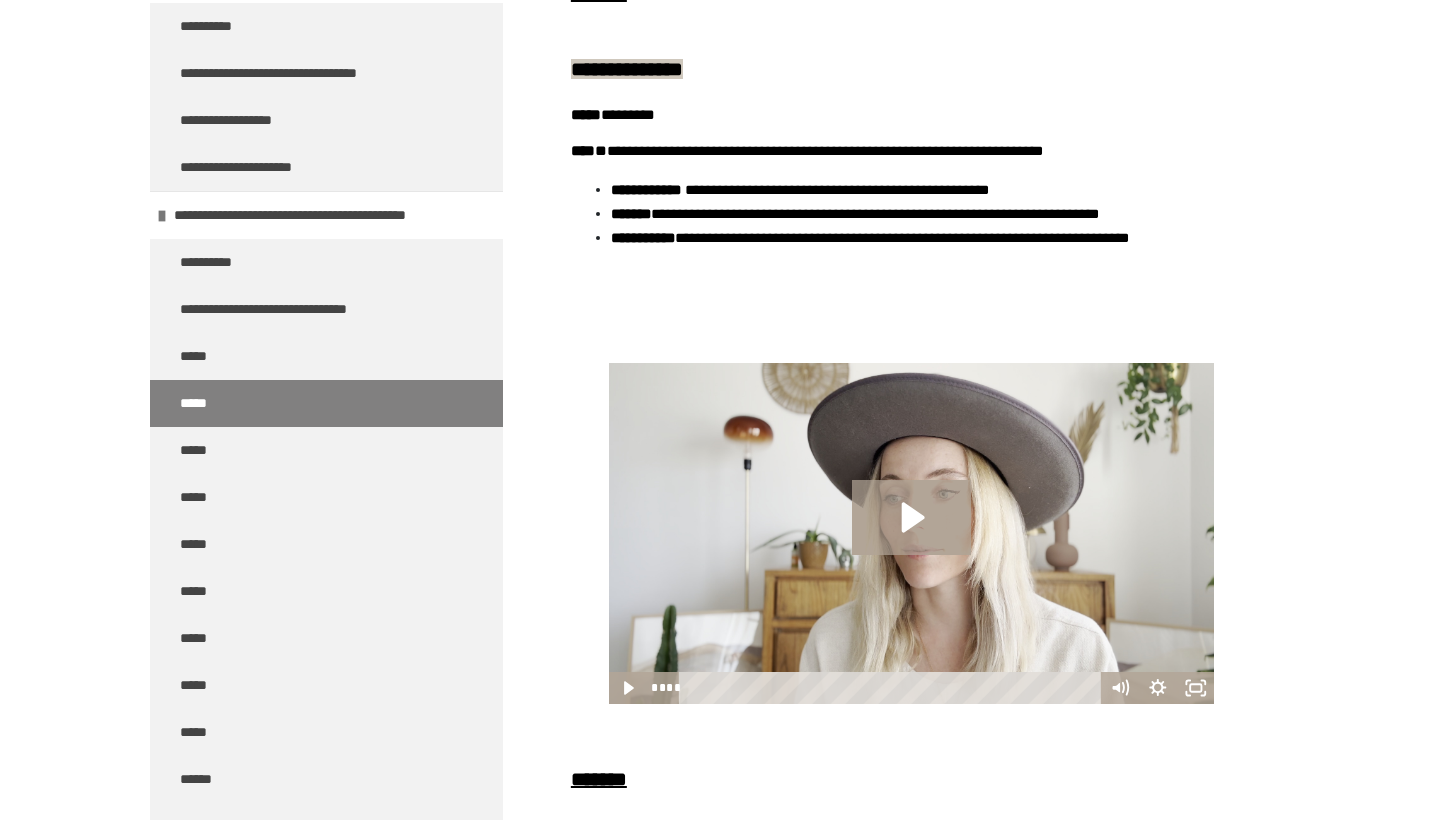 scroll, scrollTop: 581, scrollLeft: 0, axis: vertical 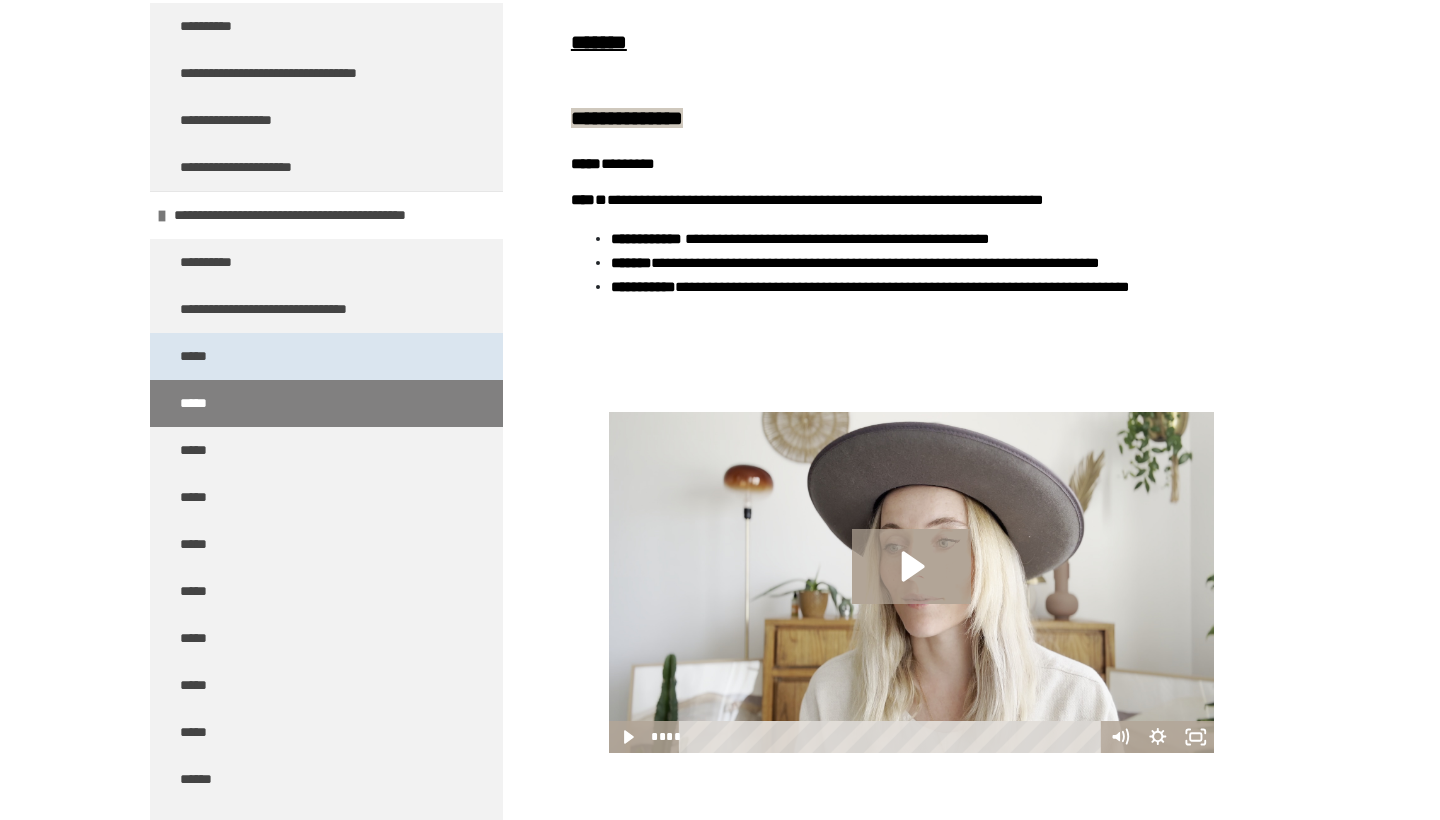 click on "*****" at bounding box center (326, 356) 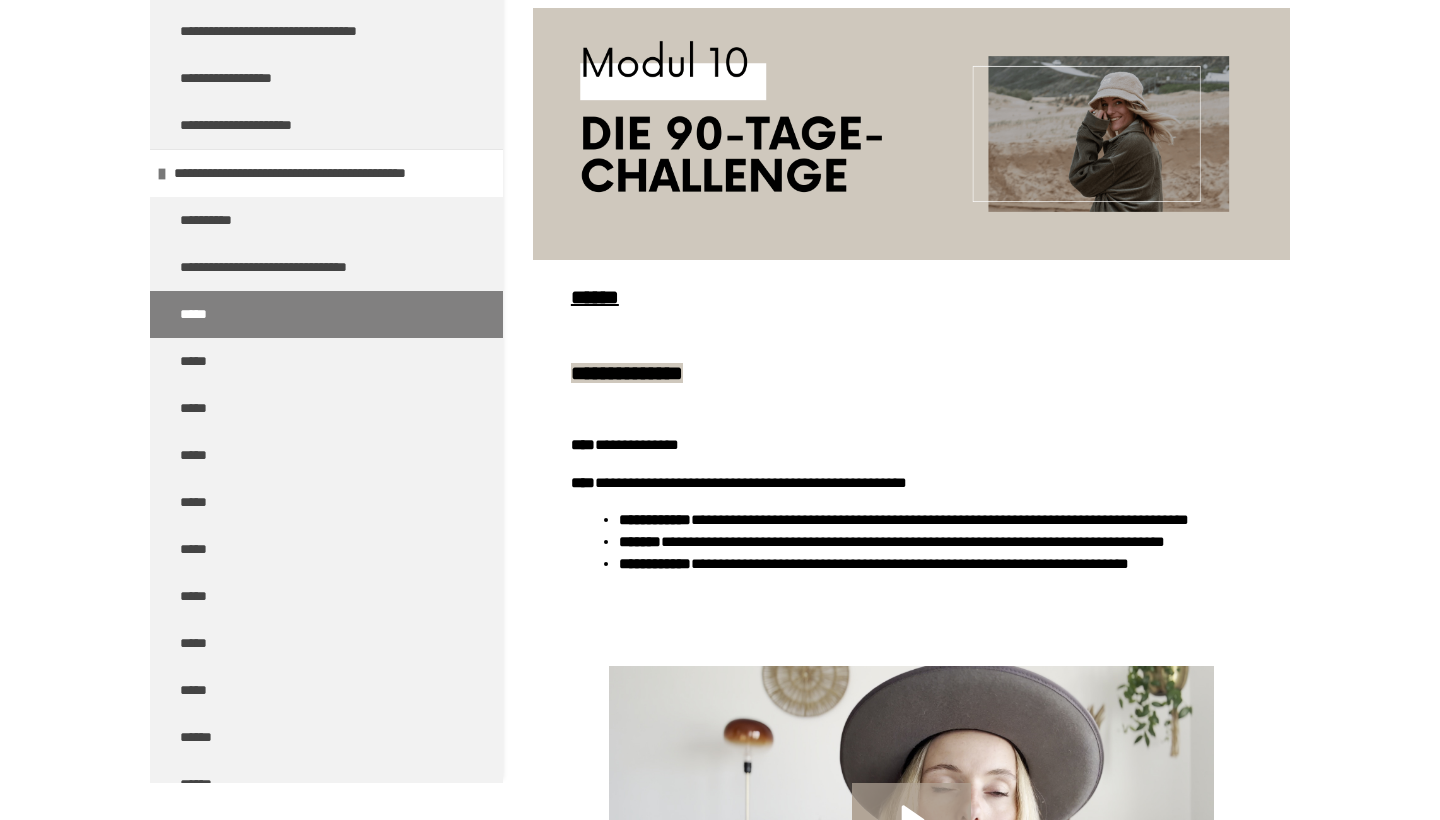 scroll, scrollTop: 173, scrollLeft: 0, axis: vertical 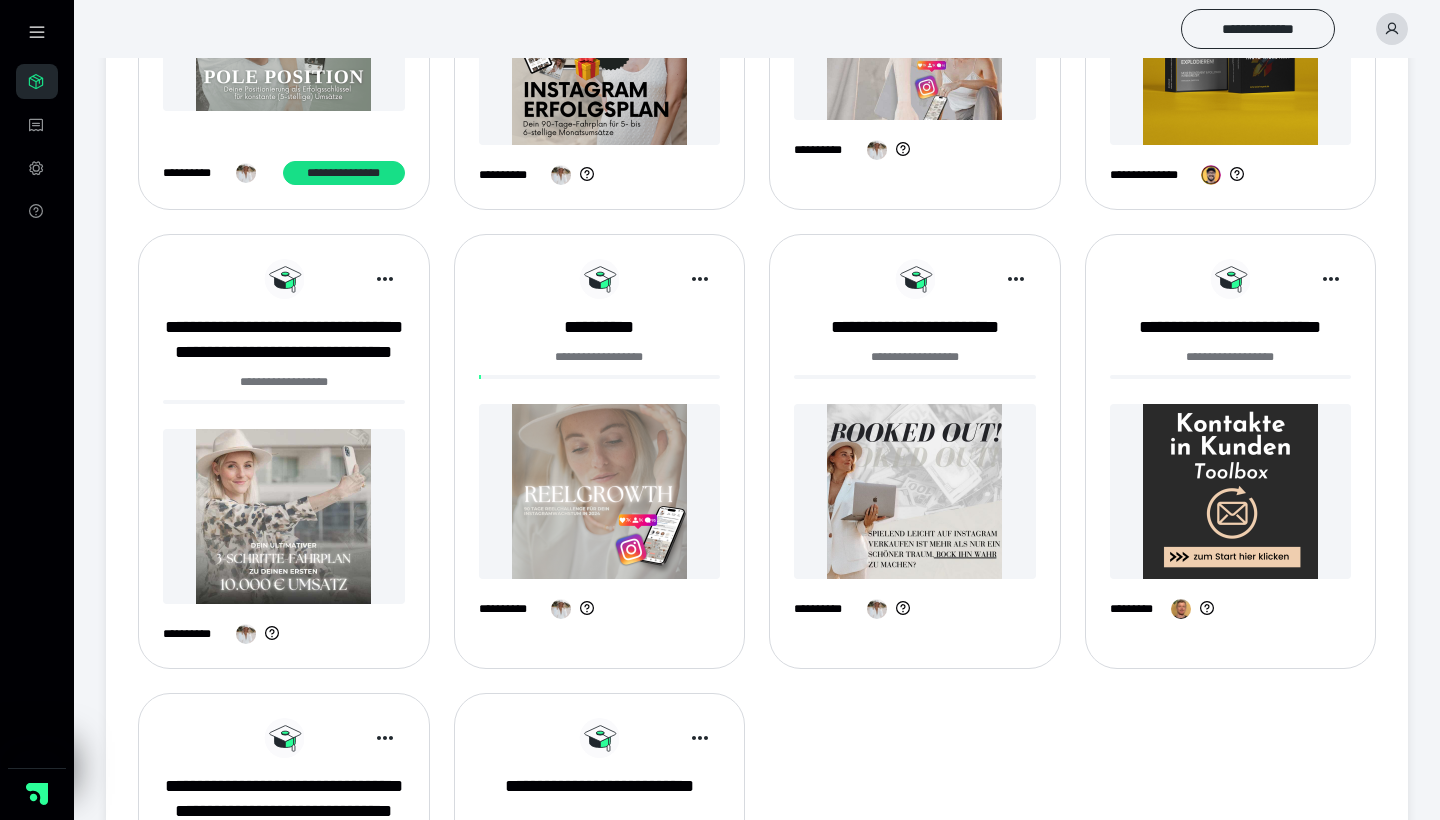 click at bounding box center [915, 491] 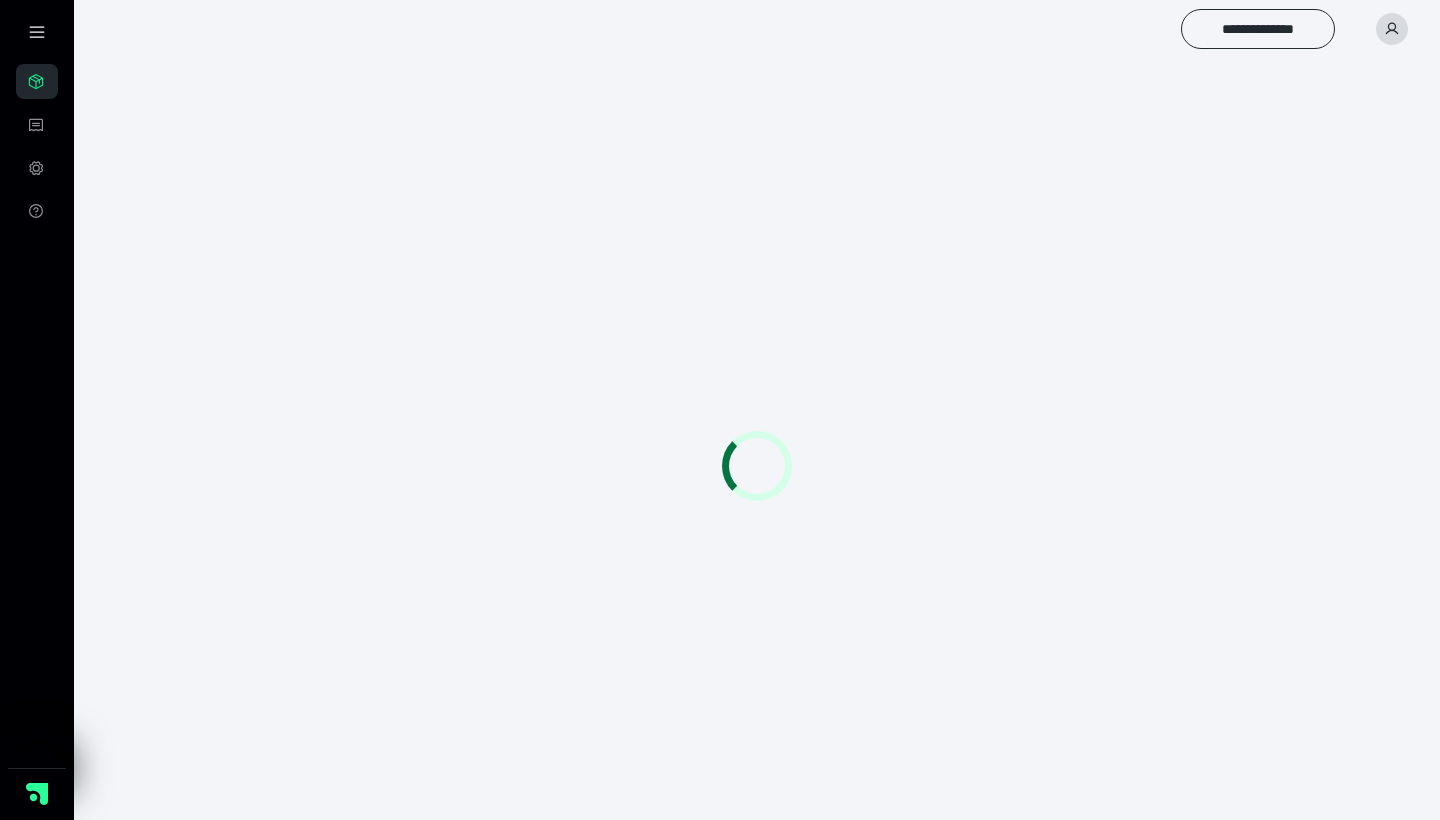 scroll, scrollTop: 0, scrollLeft: 0, axis: both 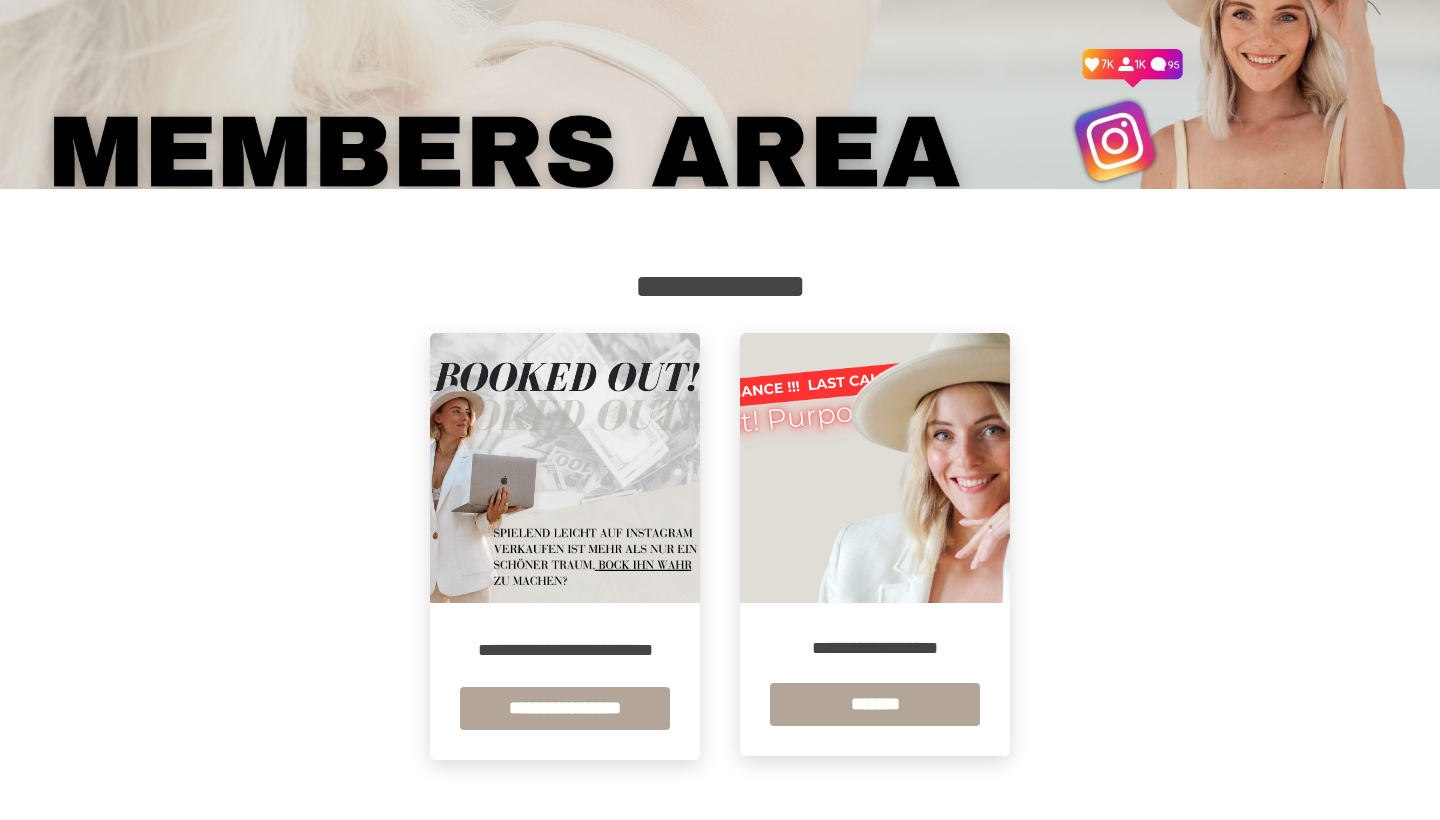 click at bounding box center (565, 468) 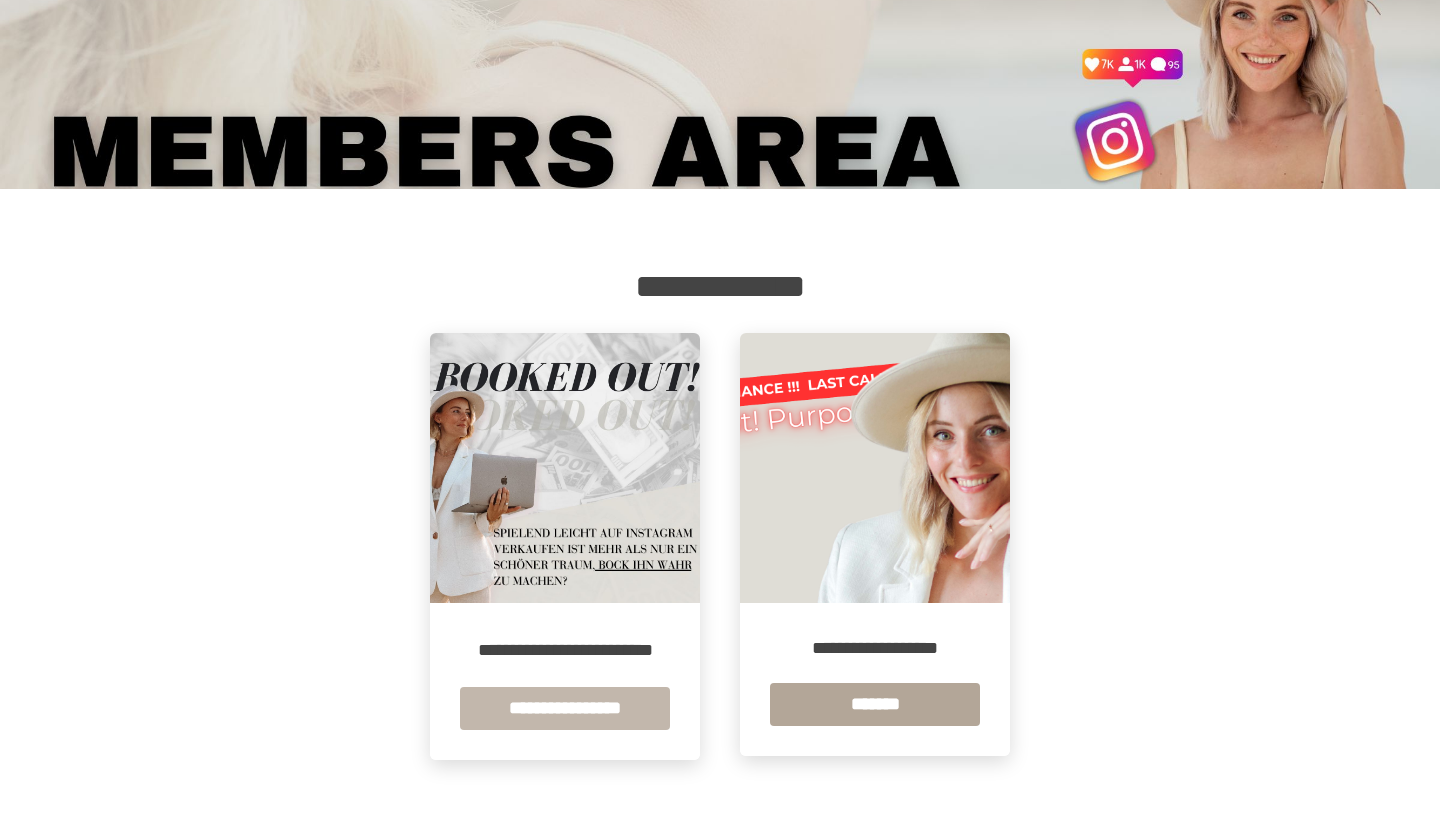 click on "**********" at bounding box center [565, 708] 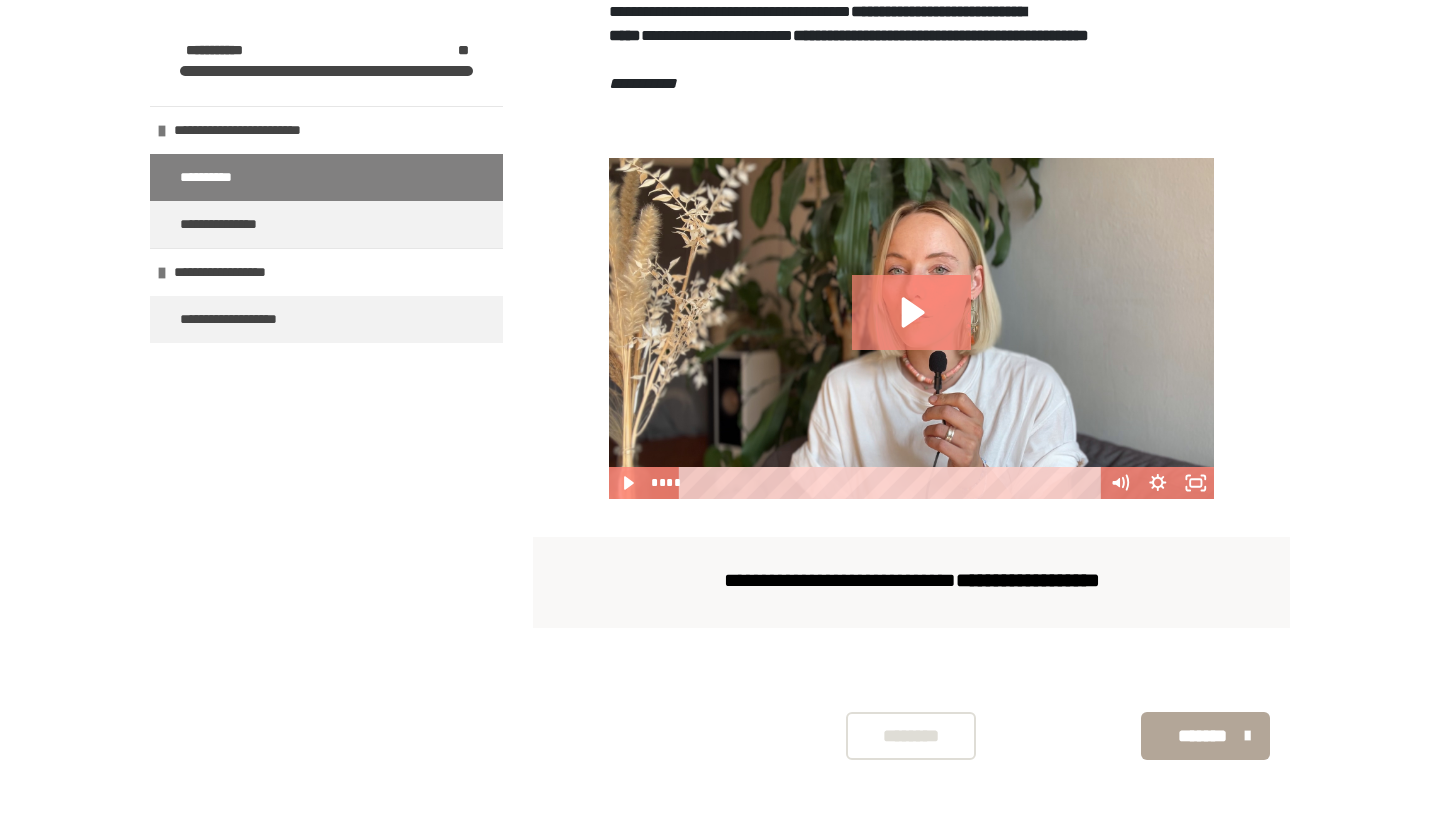 scroll, scrollTop: 648, scrollLeft: 0, axis: vertical 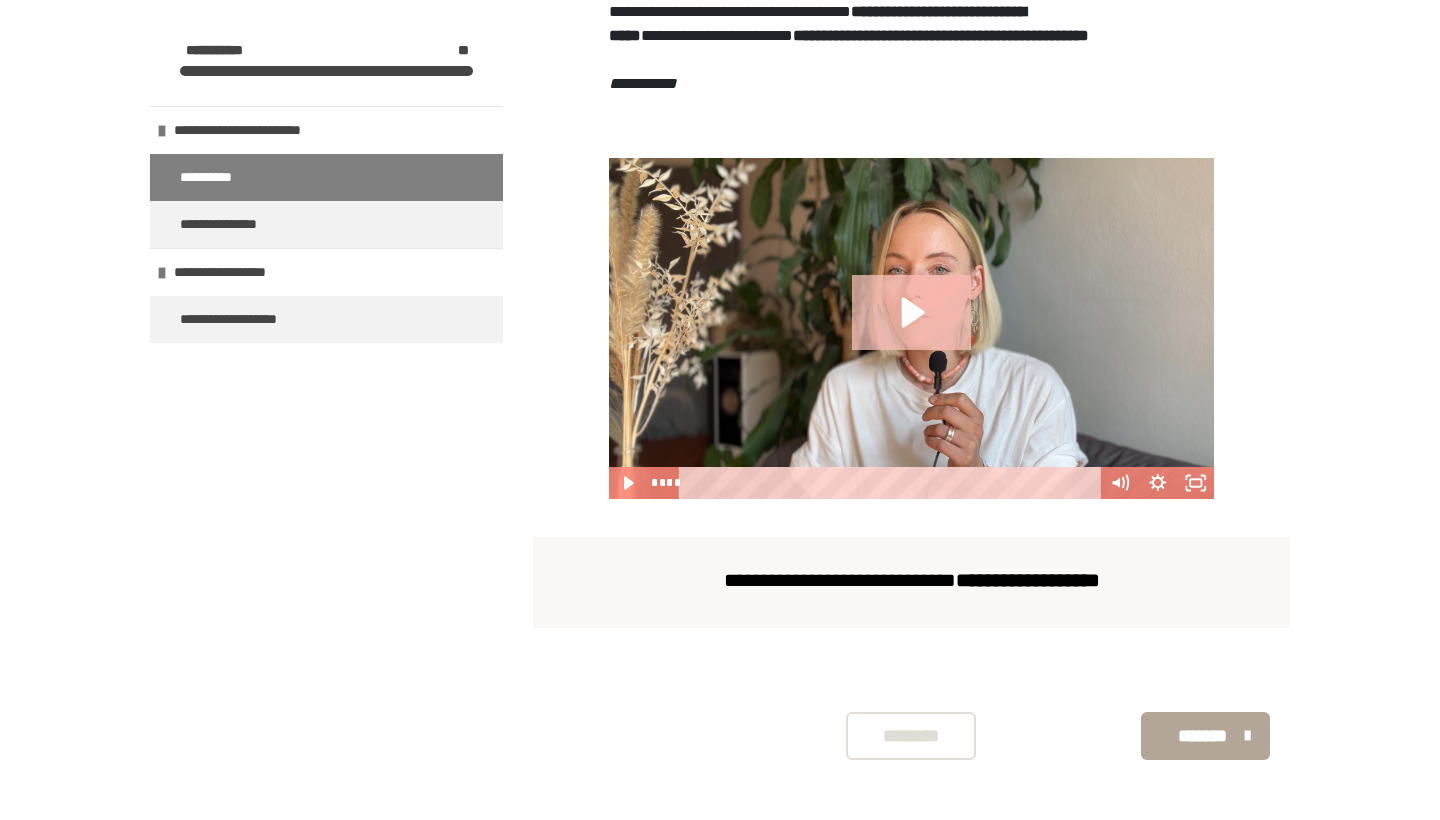 click 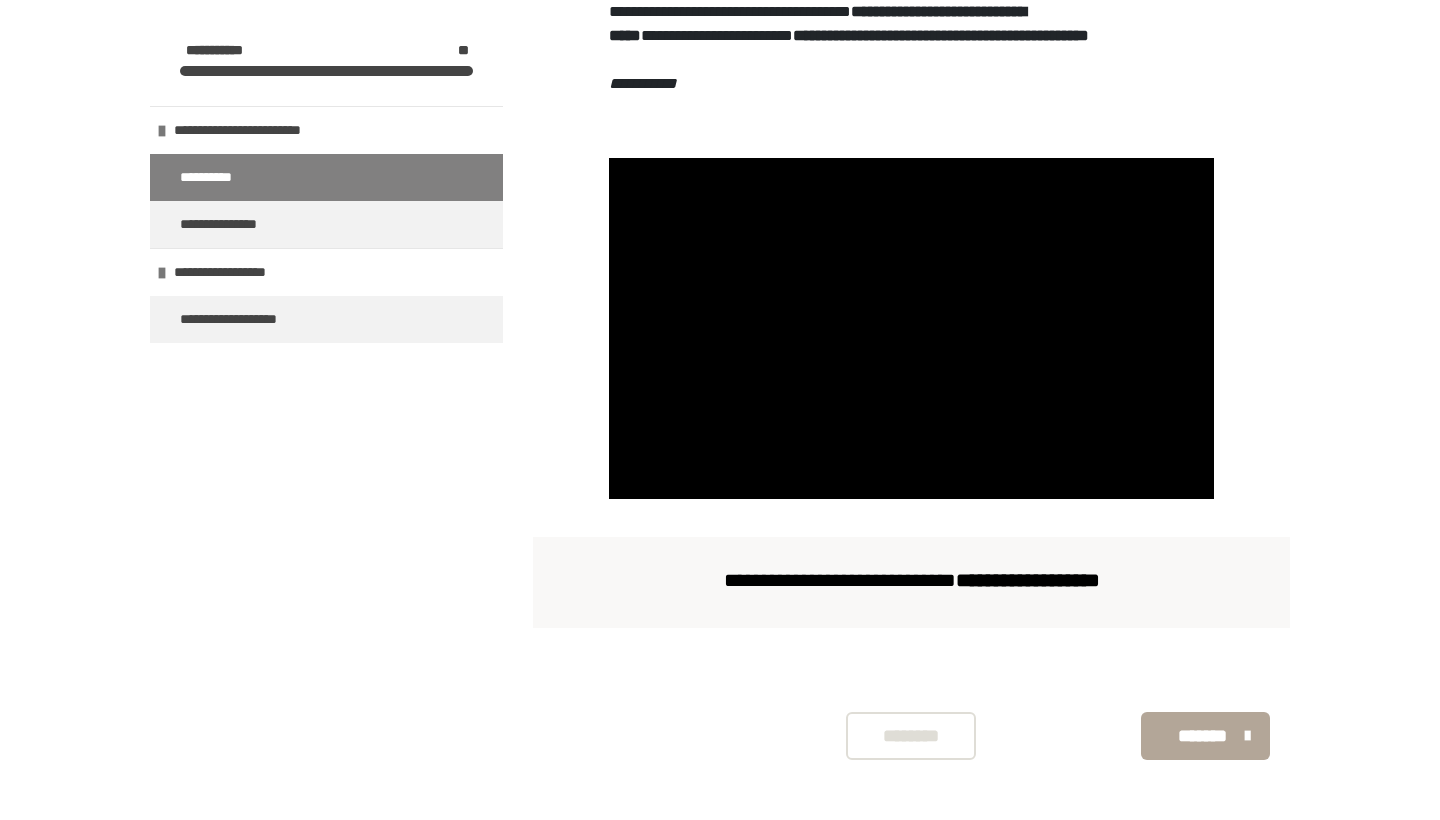 scroll, scrollTop: 648, scrollLeft: 0, axis: vertical 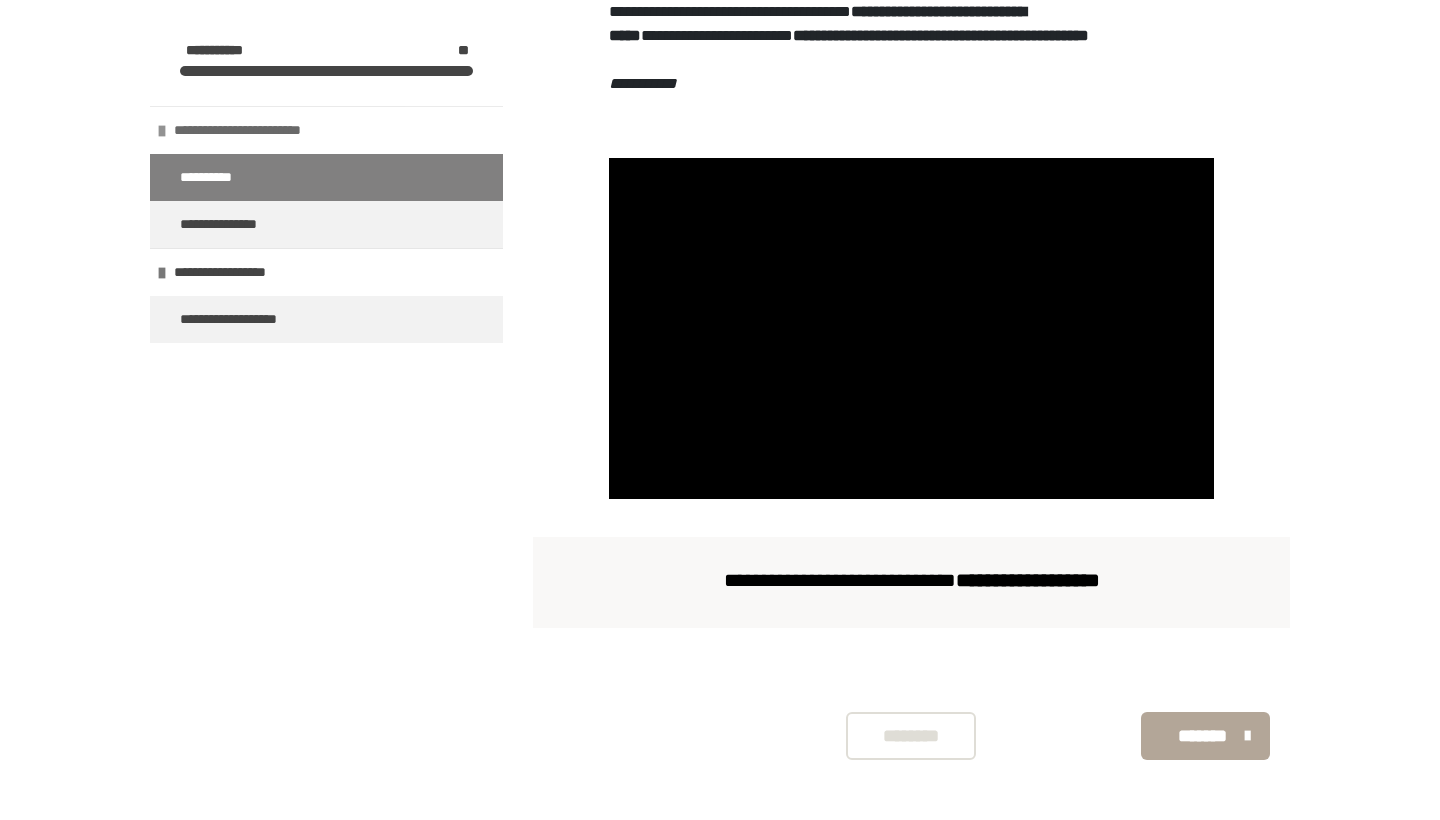 click on "**********" at bounding box center (270, 130) 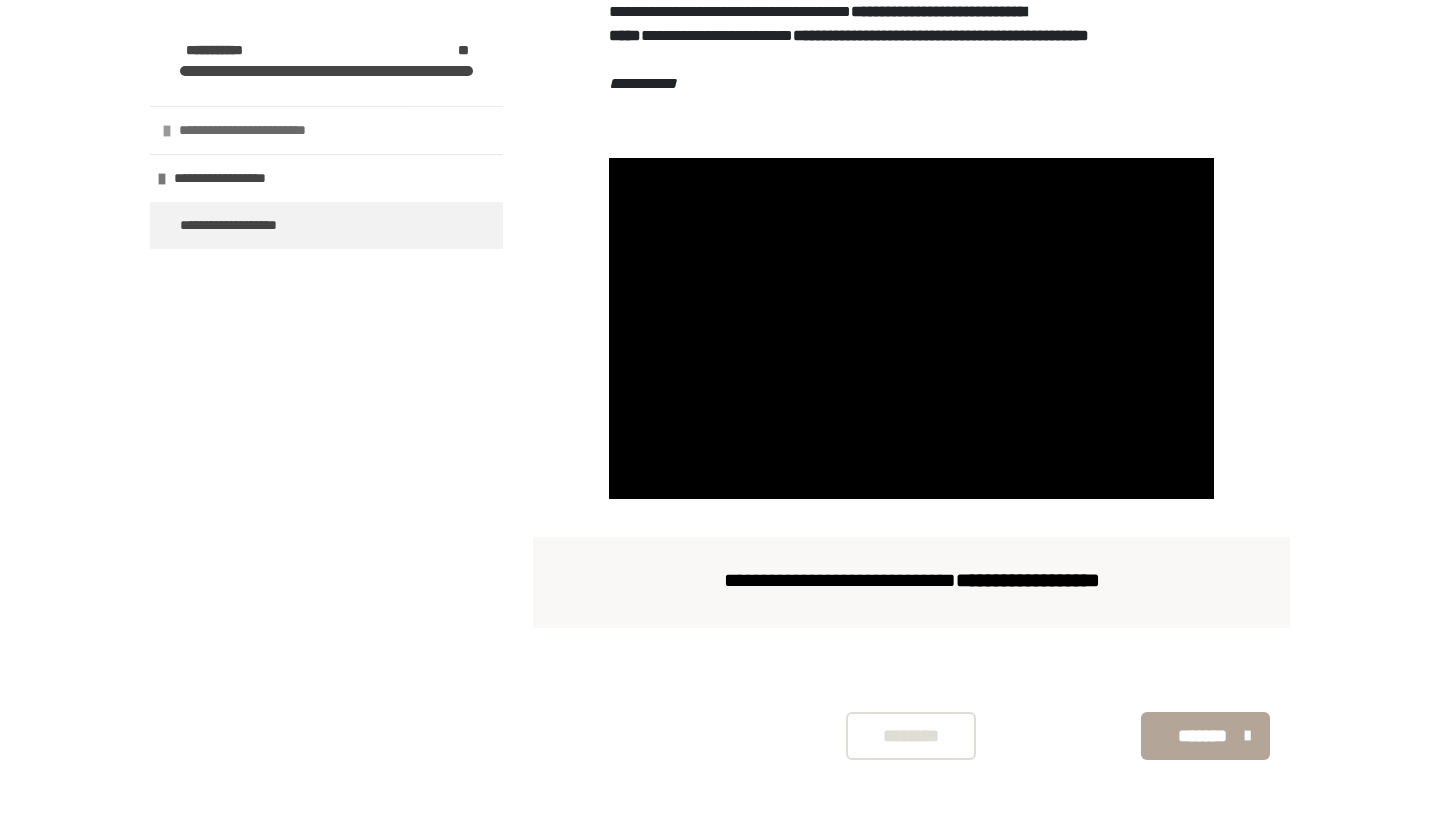 click on "**********" at bounding box center [275, 130] 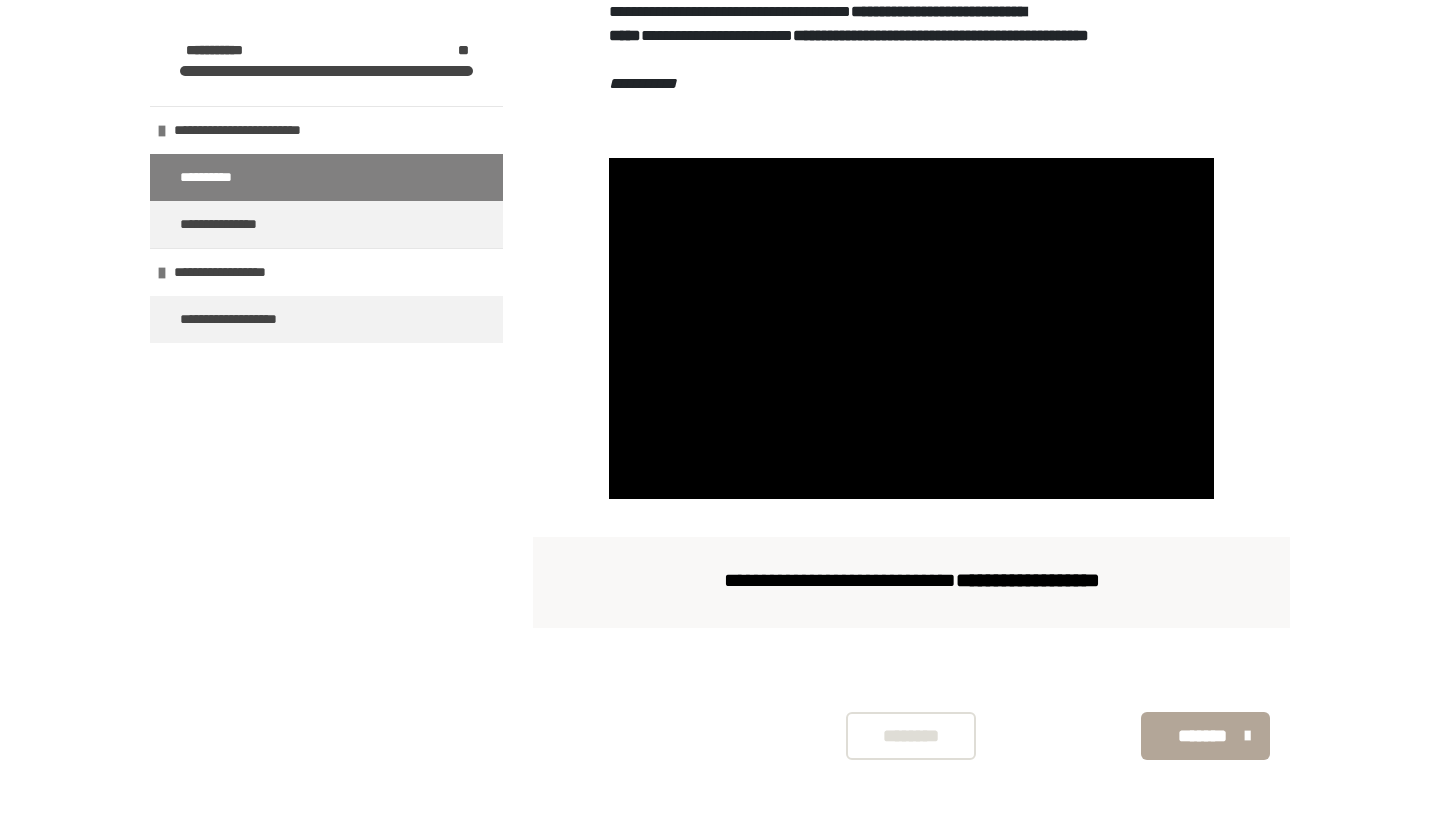 click on "**********" at bounding box center [326, 177] 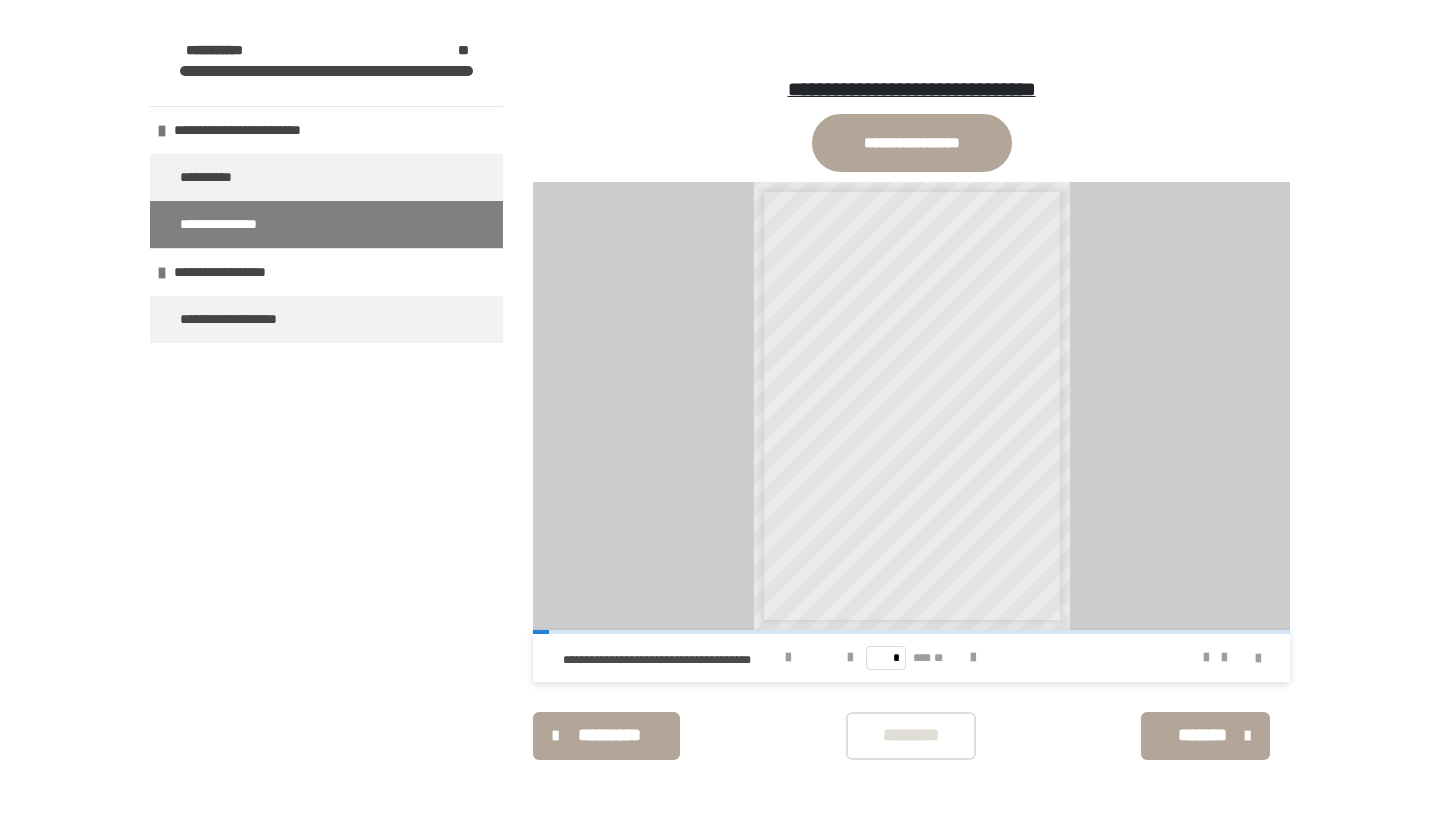 scroll, scrollTop: 1216, scrollLeft: 0, axis: vertical 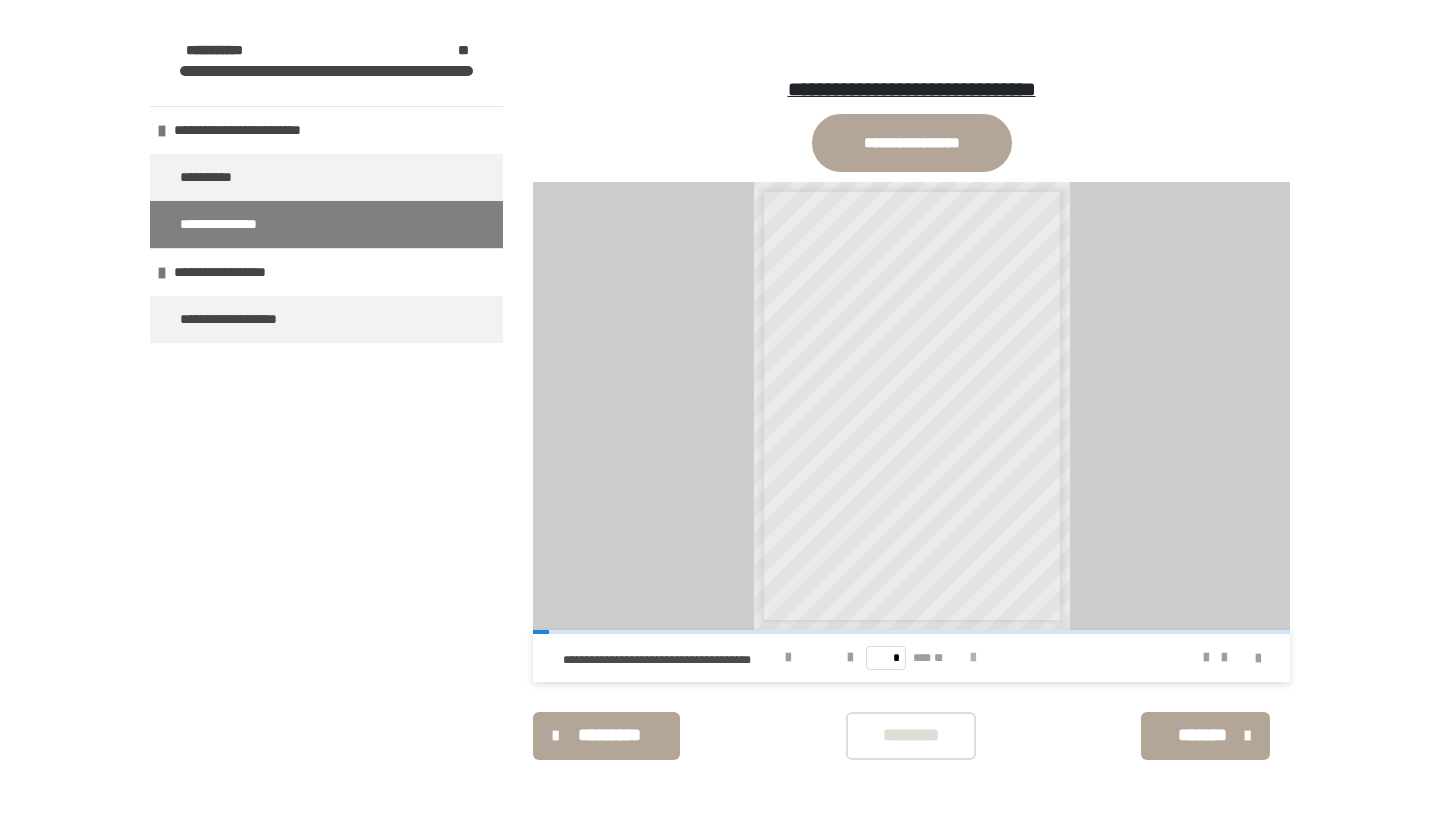 click at bounding box center (973, 658) 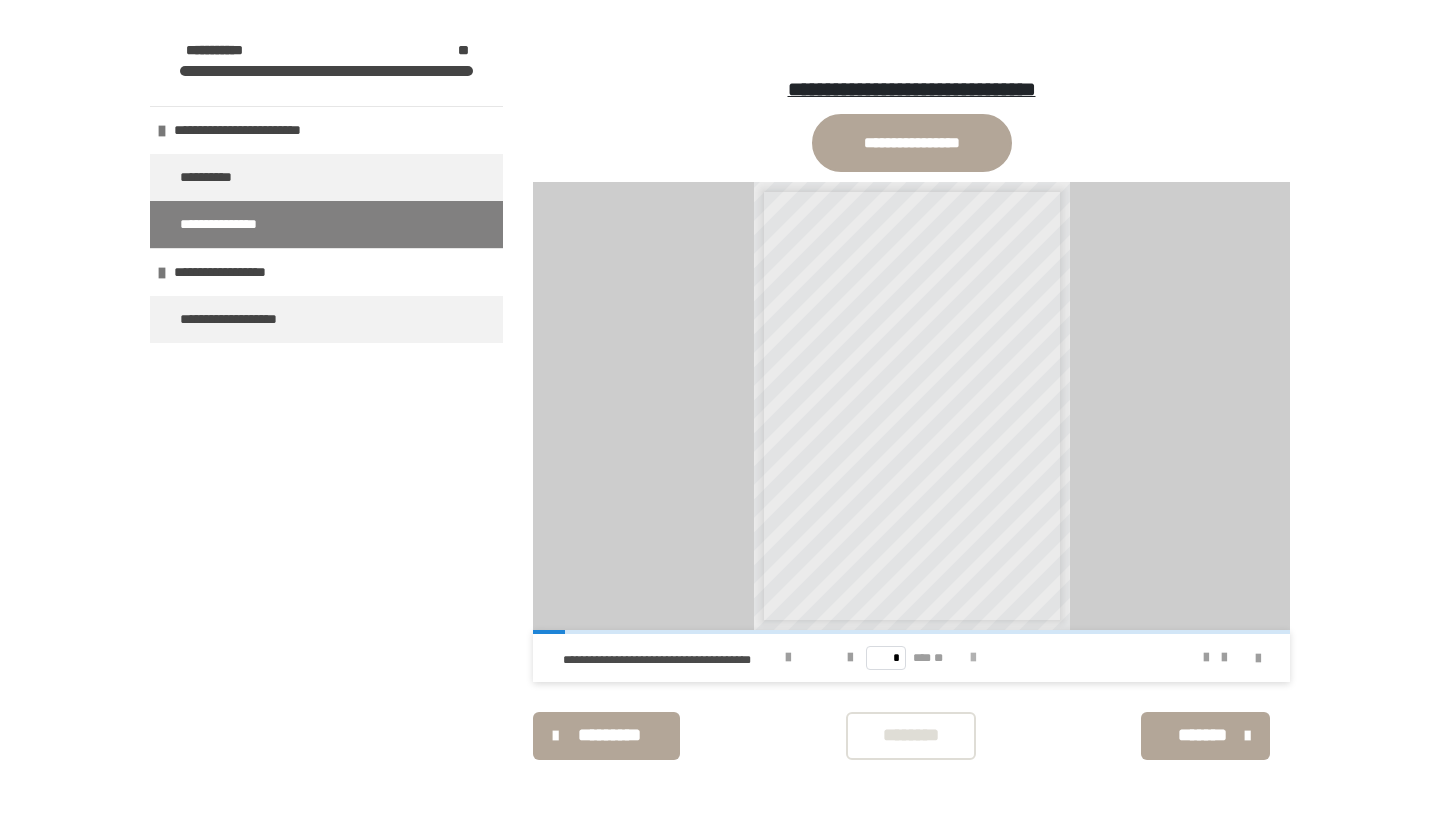 click at bounding box center [973, 658] 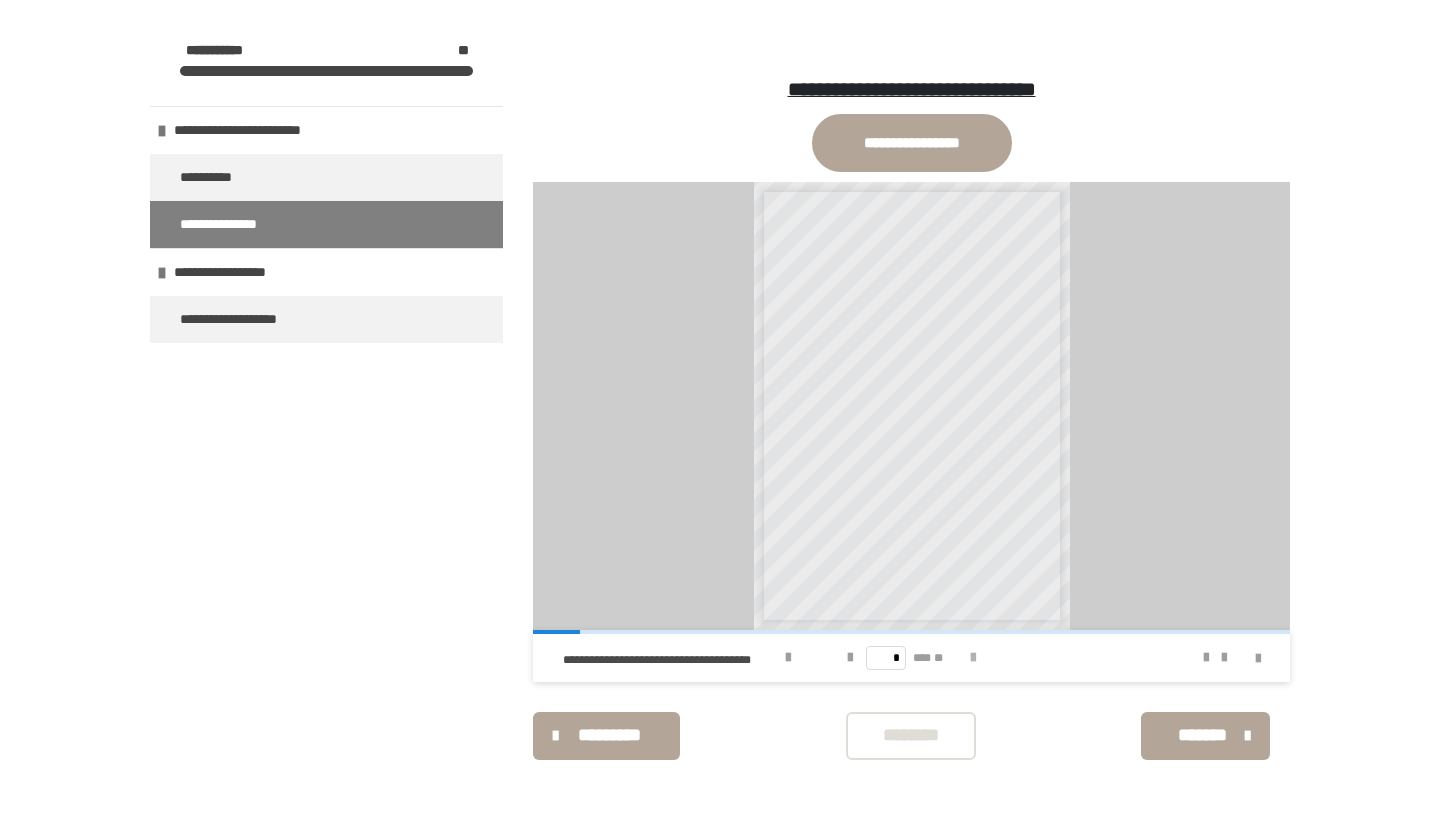 click at bounding box center (973, 658) 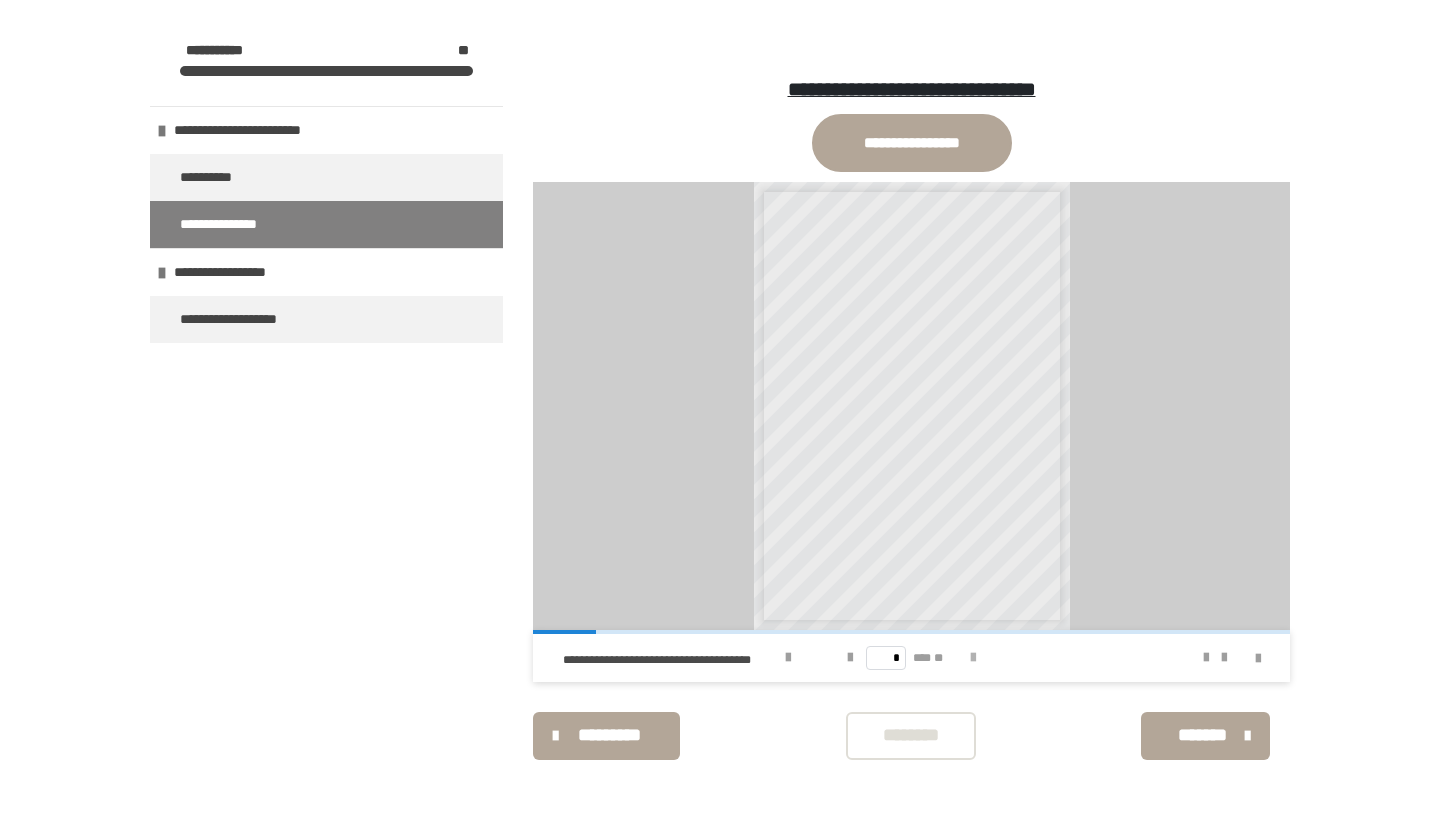 click at bounding box center (973, 658) 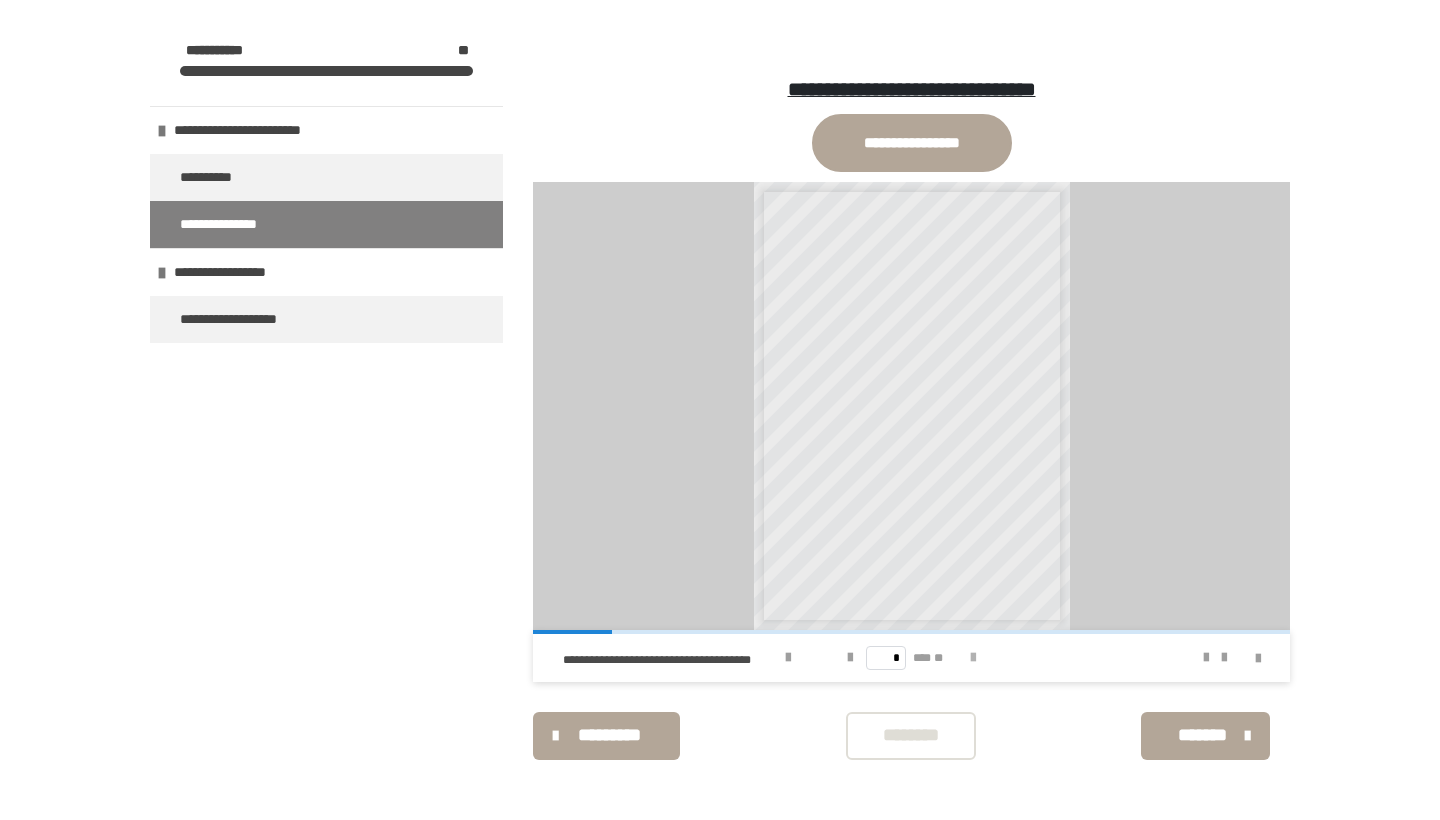 click at bounding box center [973, 658] 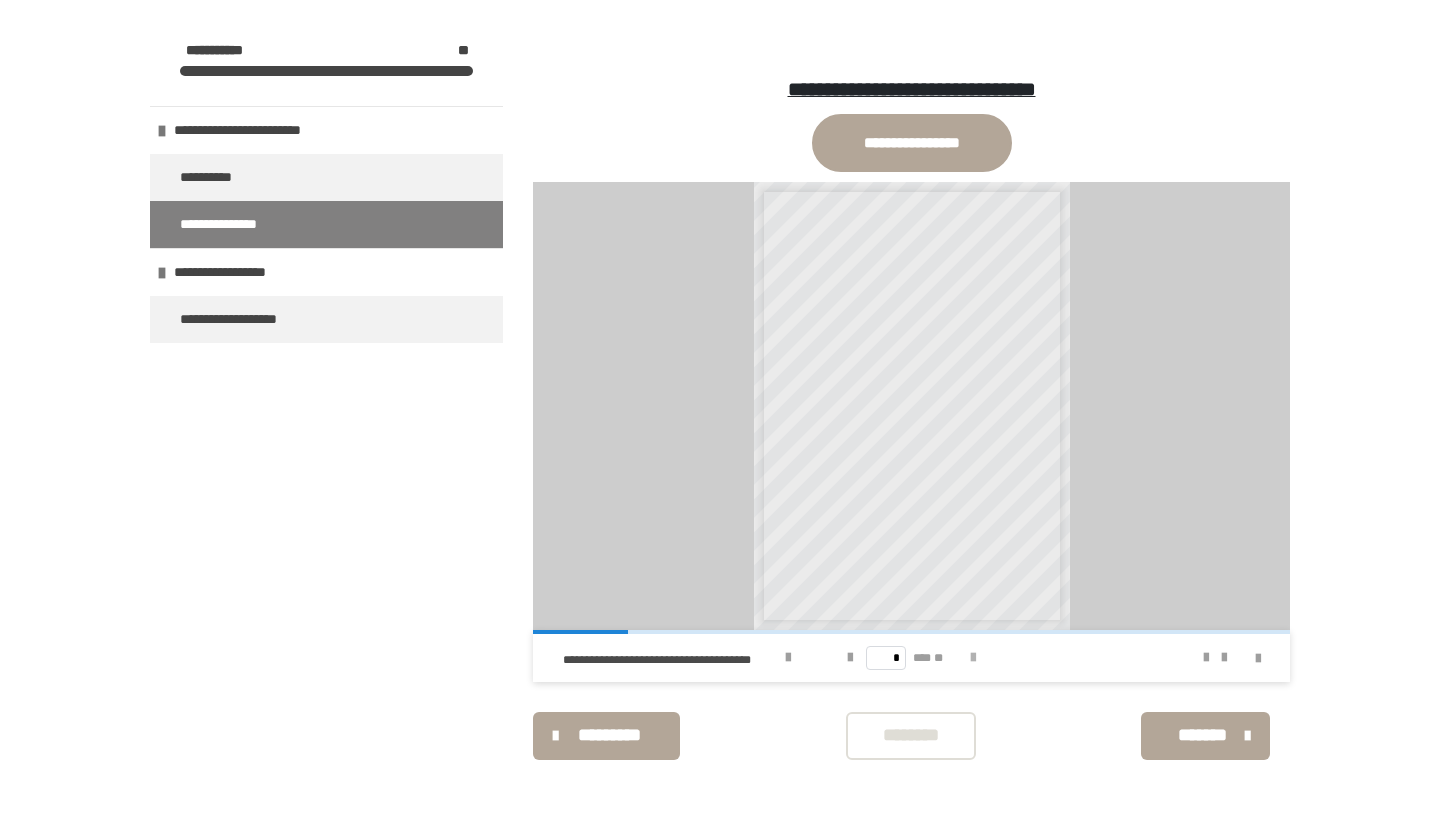 click at bounding box center [973, 658] 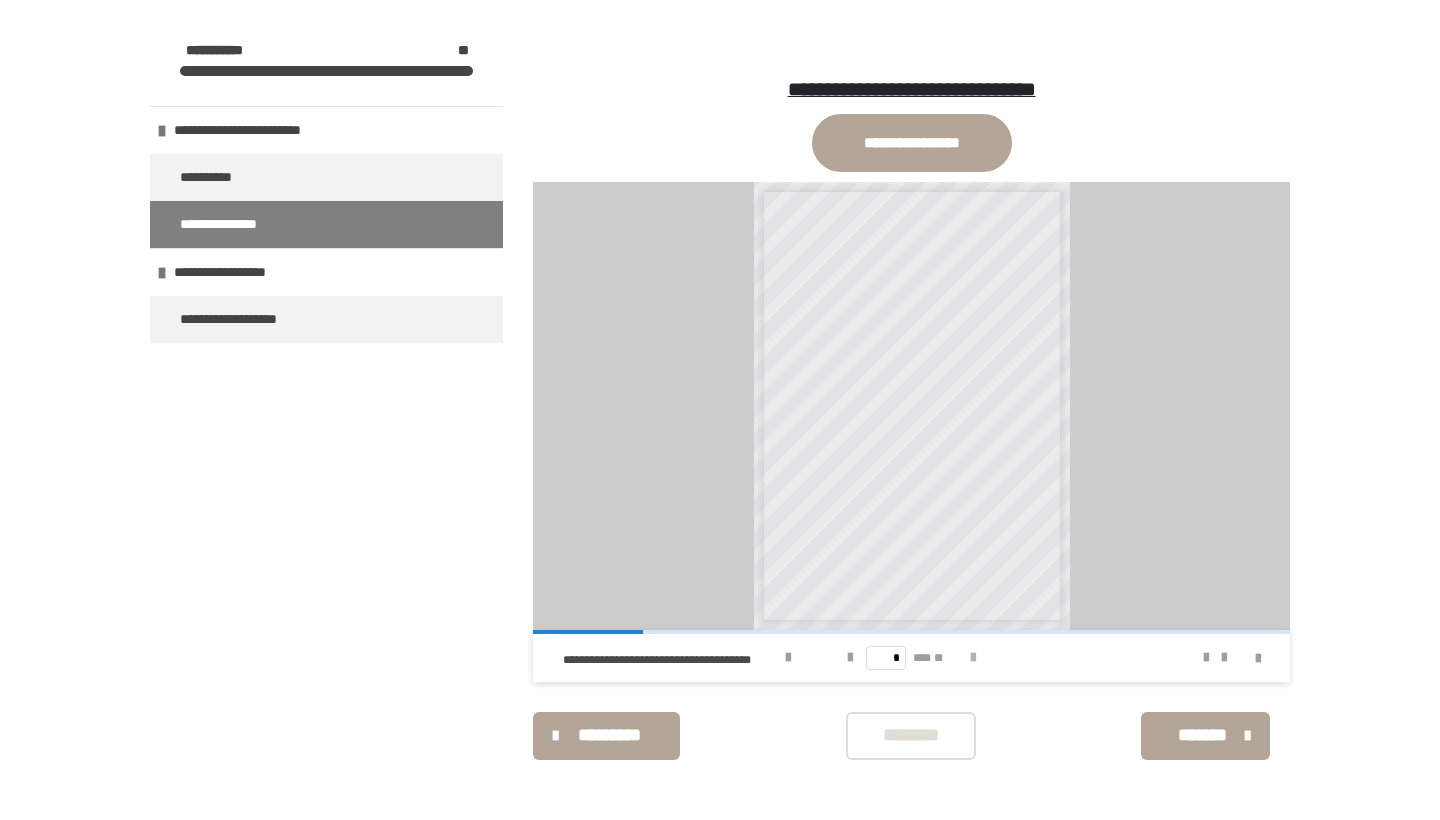 click at bounding box center (973, 658) 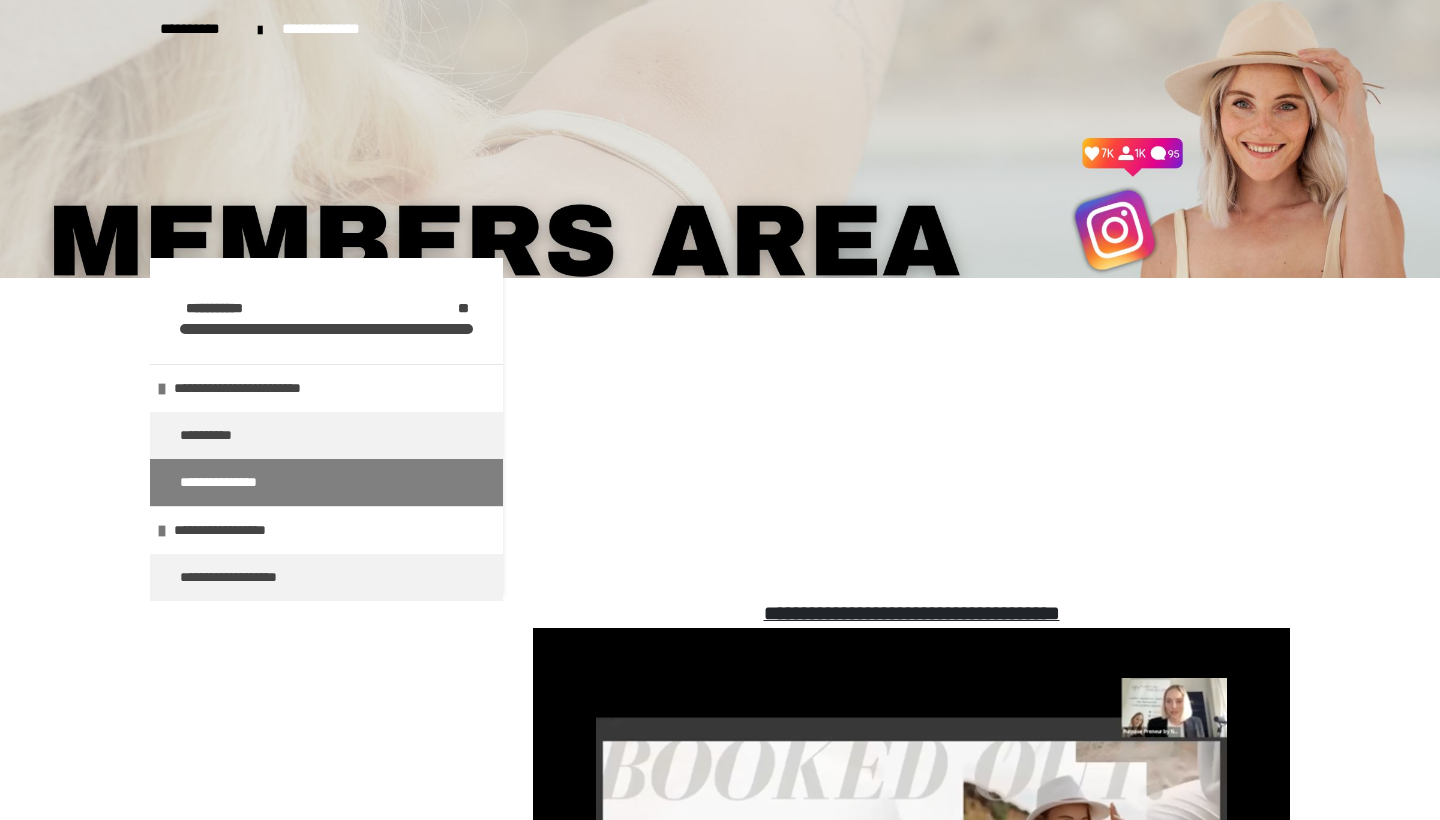 scroll, scrollTop: 0, scrollLeft: 0, axis: both 